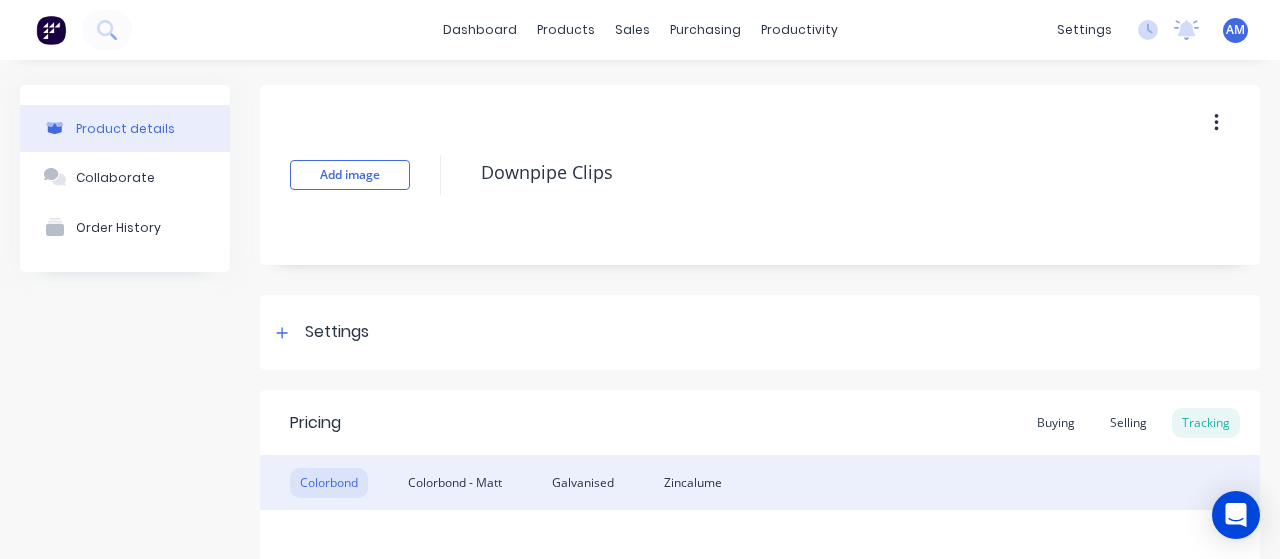 scroll, scrollTop: 0, scrollLeft: 0, axis: both 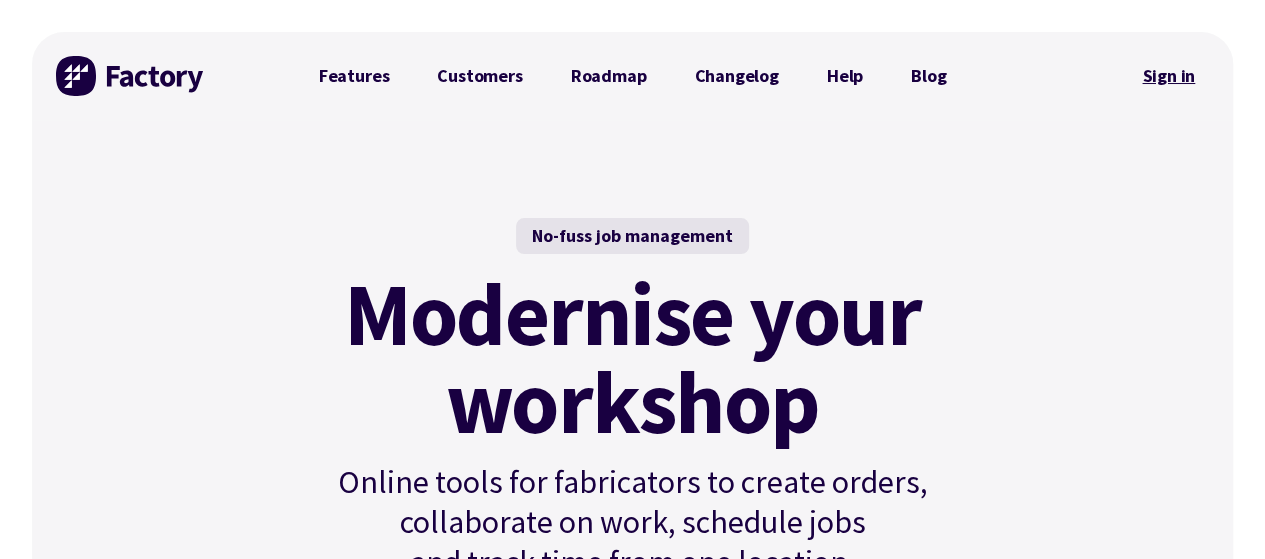 click on "Sign in" at bounding box center [1168, 76] 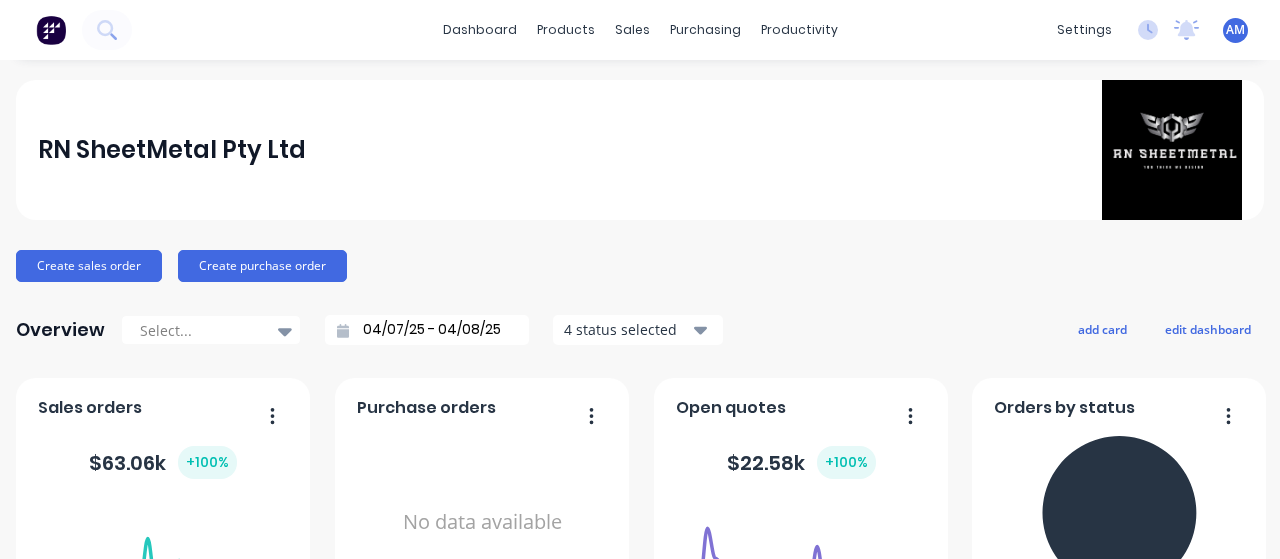 scroll, scrollTop: 0, scrollLeft: 0, axis: both 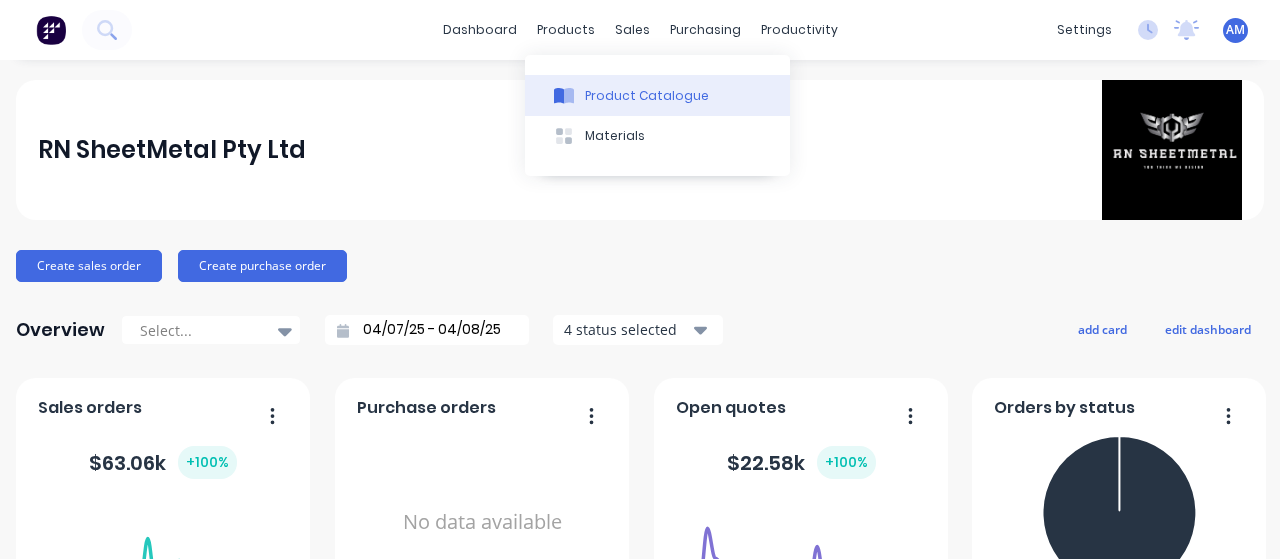 click on "Product Catalogue" at bounding box center [647, 96] 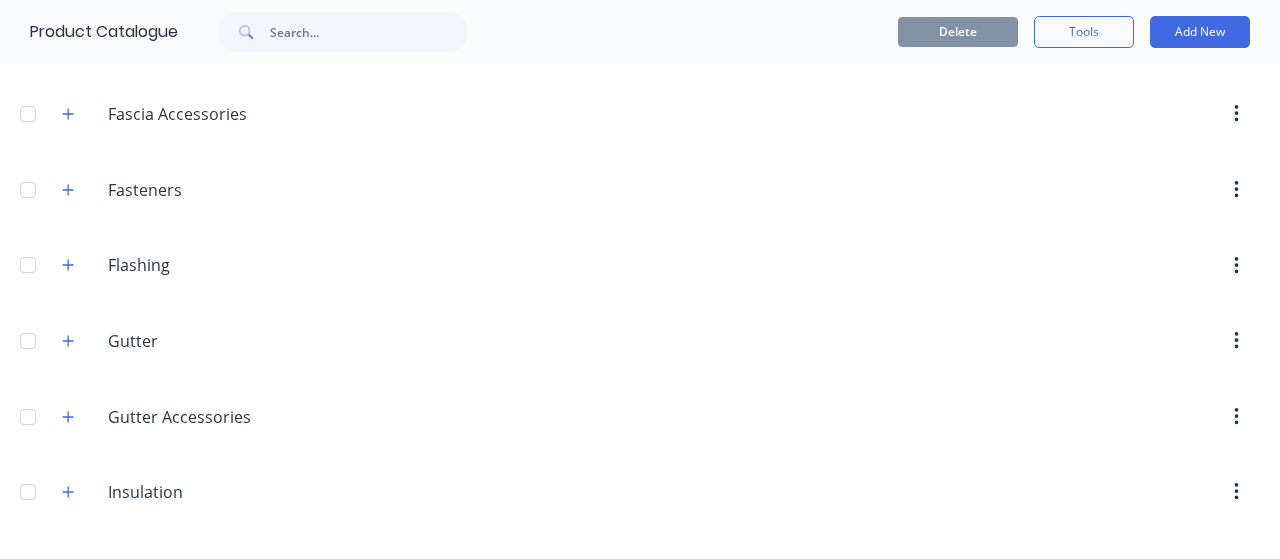 scroll, scrollTop: 600, scrollLeft: 0, axis: vertical 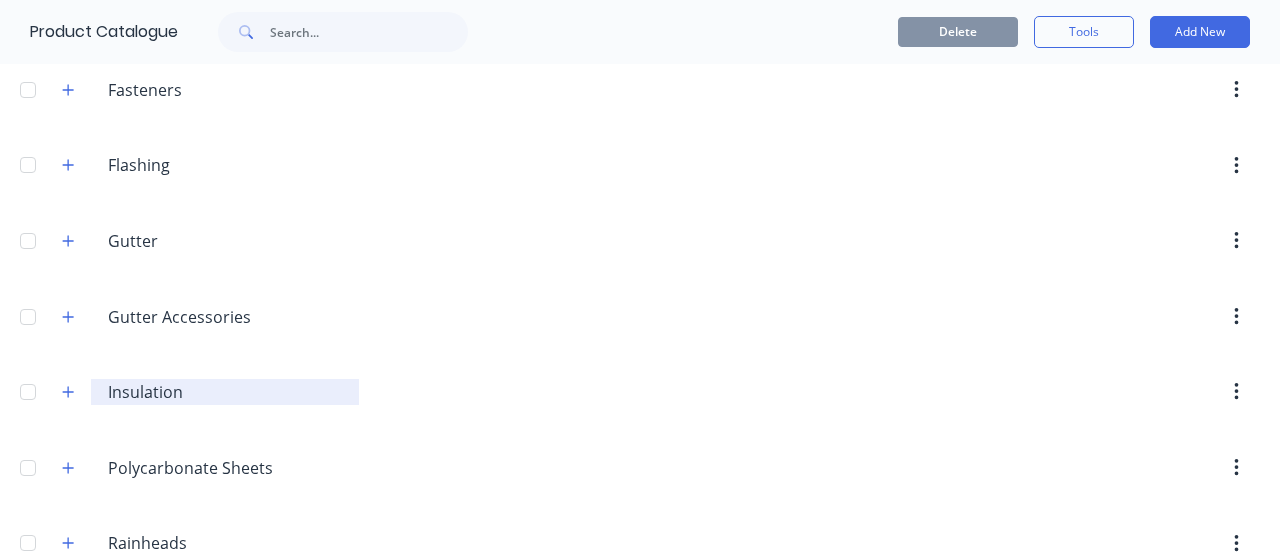click on "Insulation" at bounding box center [226, 392] 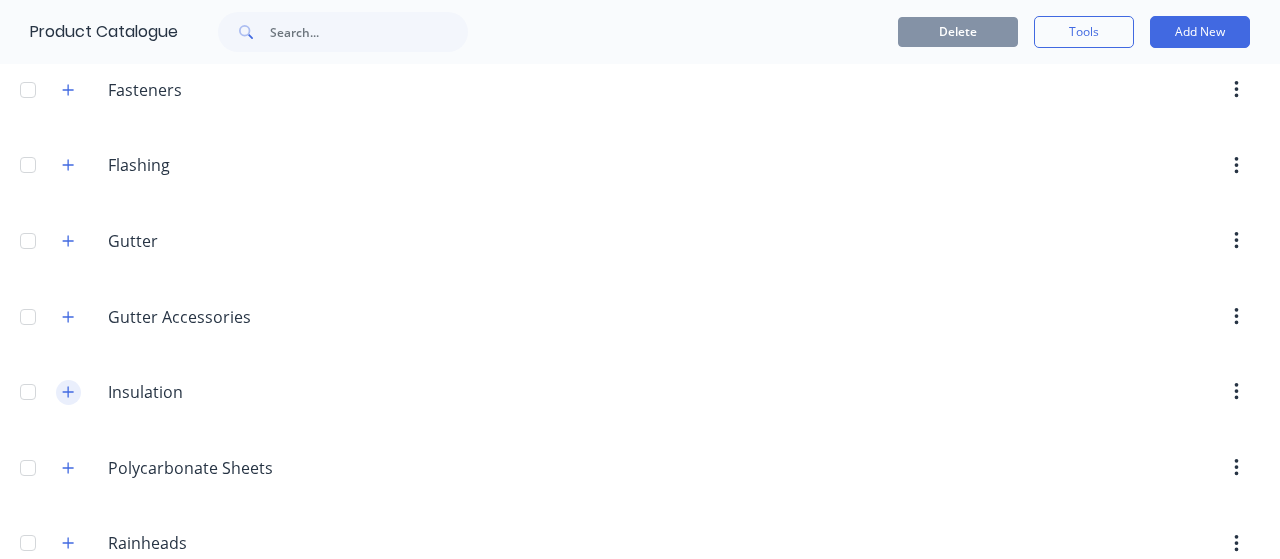 click 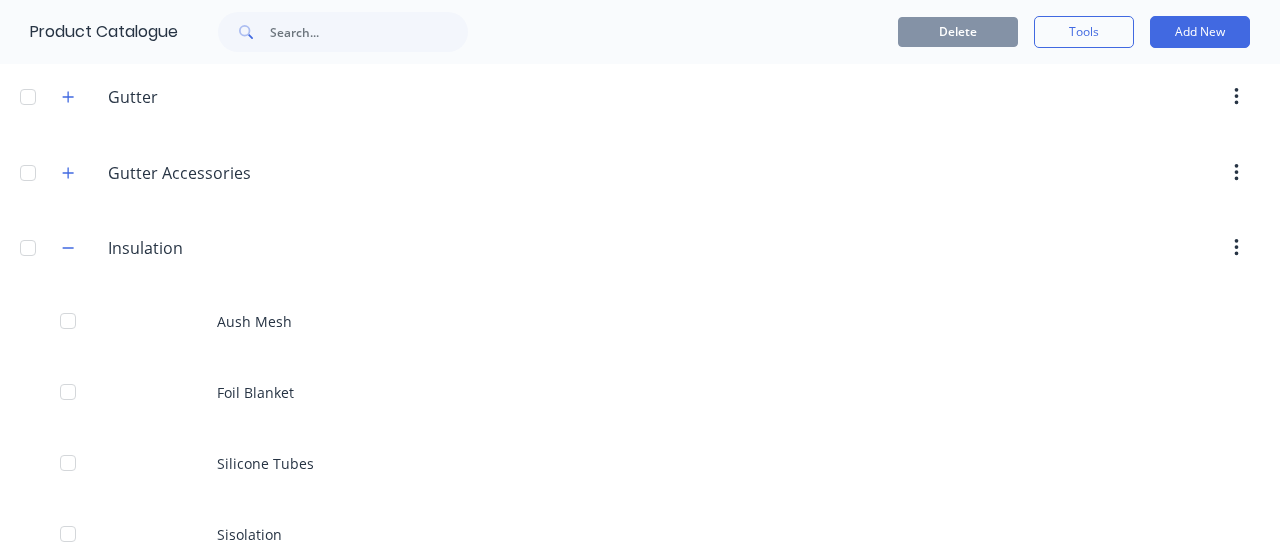 scroll, scrollTop: 900, scrollLeft: 0, axis: vertical 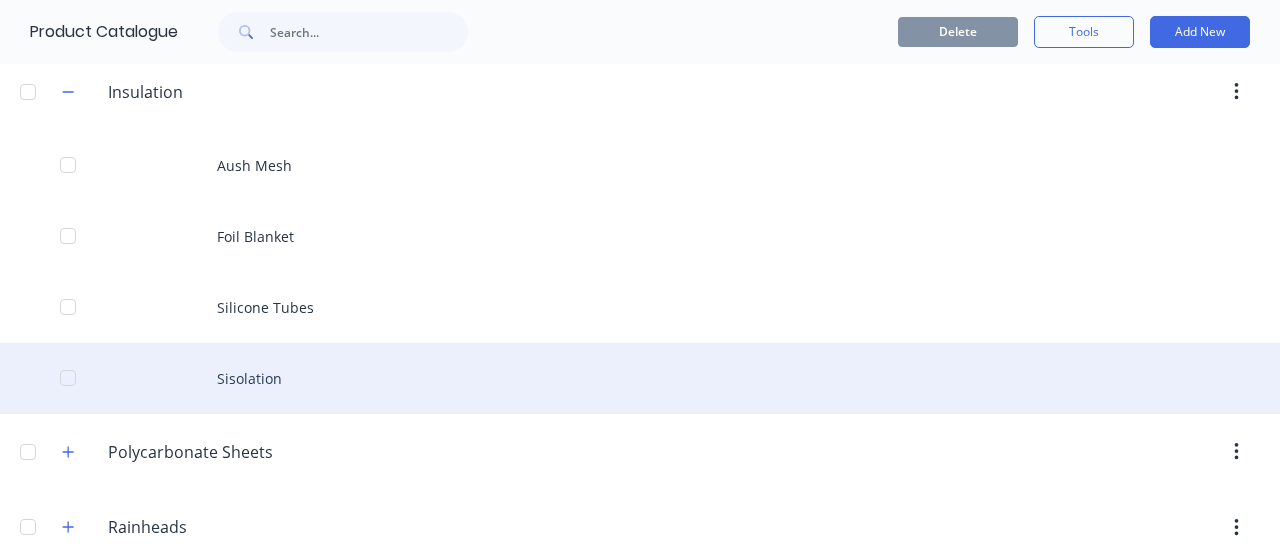 click on "Sisolation" at bounding box center (640, 378) 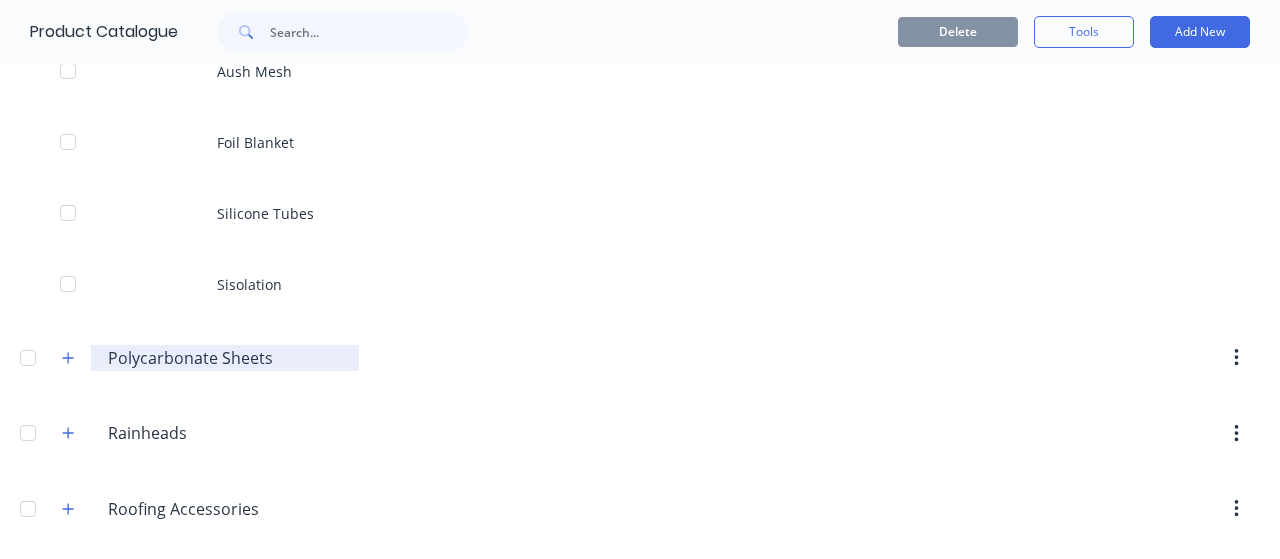 scroll, scrollTop: 1000, scrollLeft: 0, axis: vertical 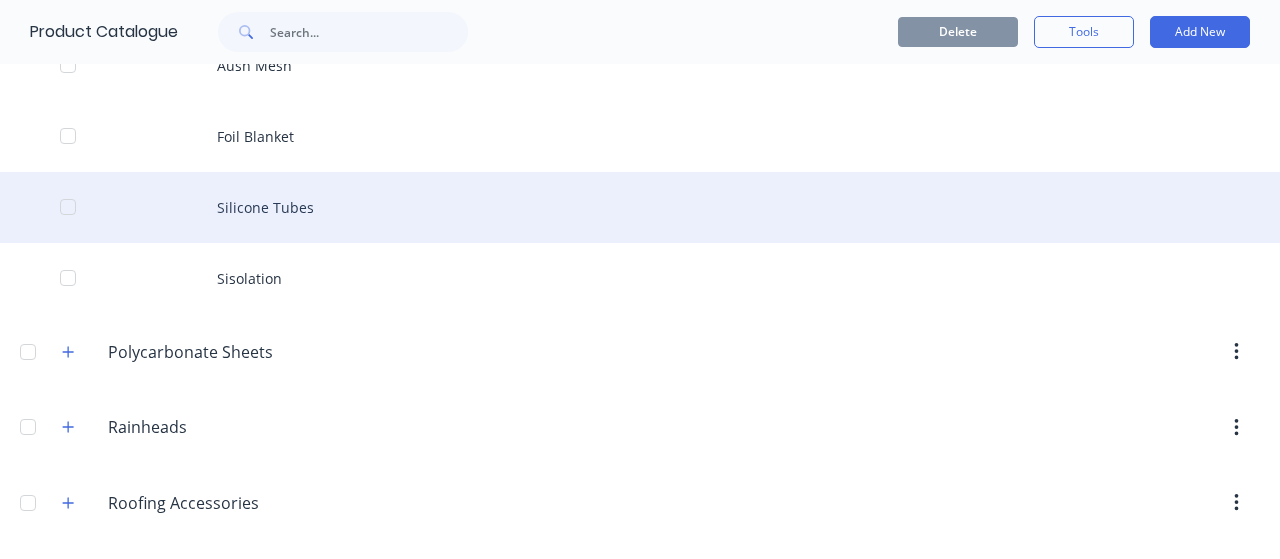 click on "Silicone Tubes" at bounding box center [640, 207] 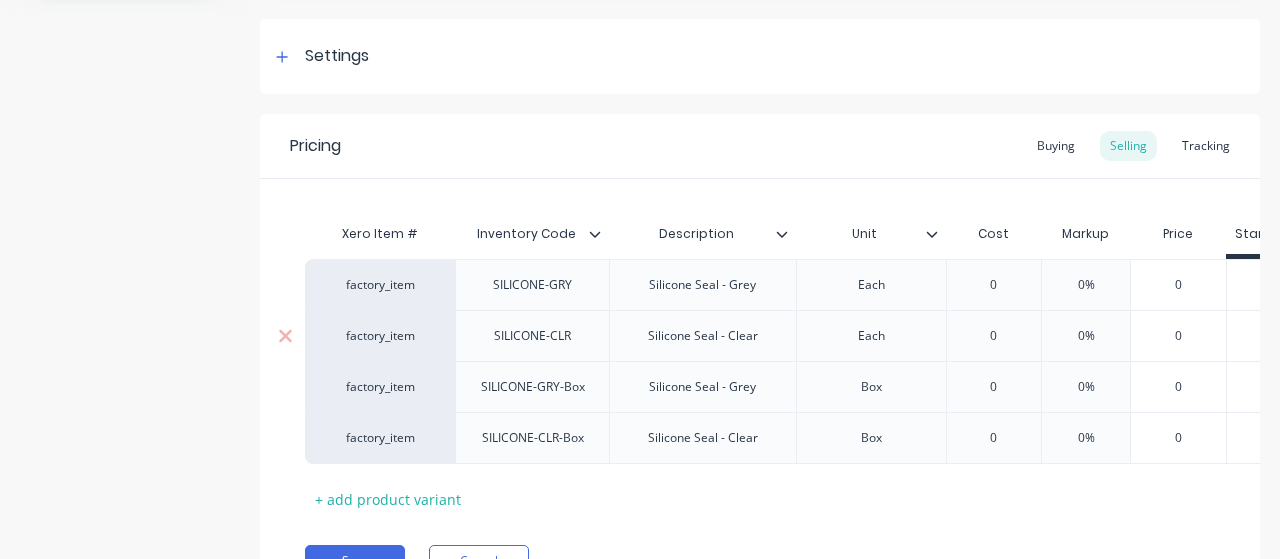 scroll, scrollTop: 392, scrollLeft: 0, axis: vertical 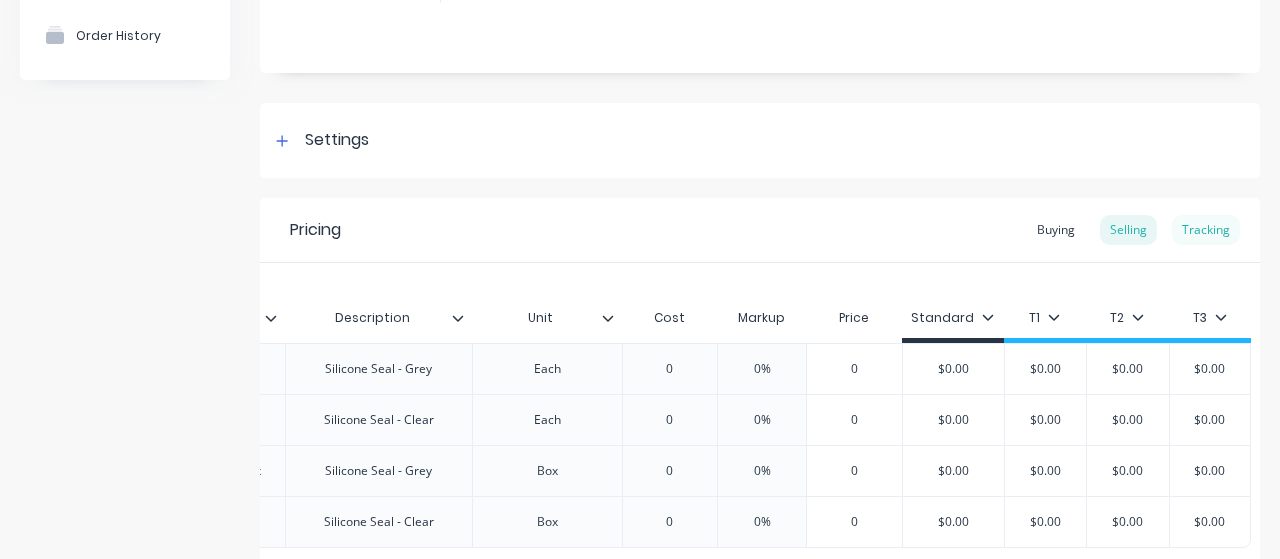 click on "Tracking" at bounding box center (1206, 230) 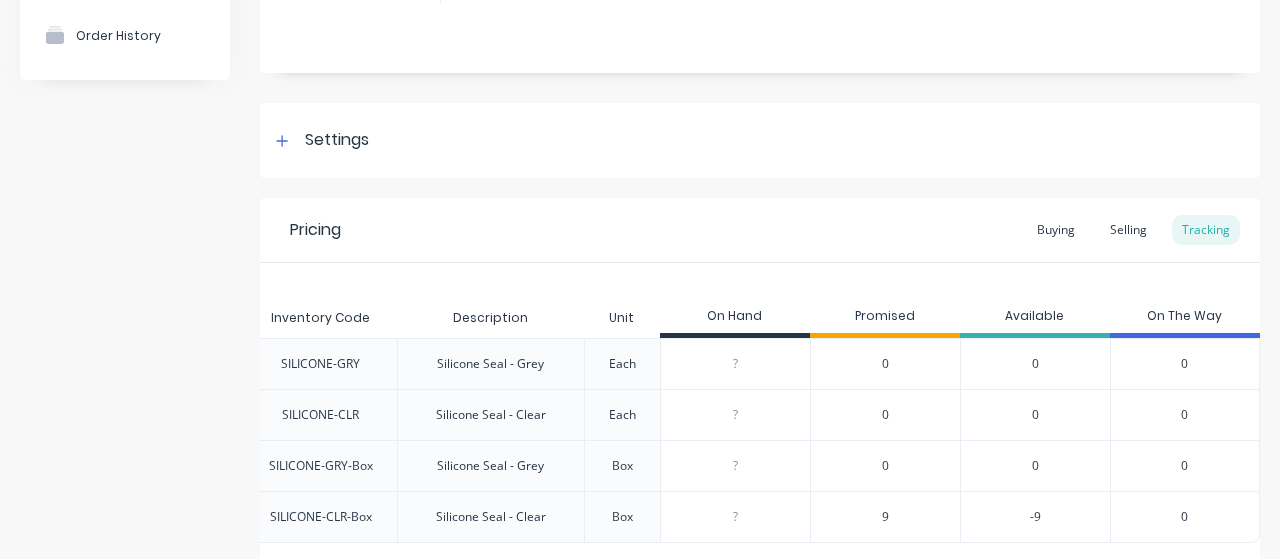 scroll, scrollTop: 0, scrollLeft: 196, axis: horizontal 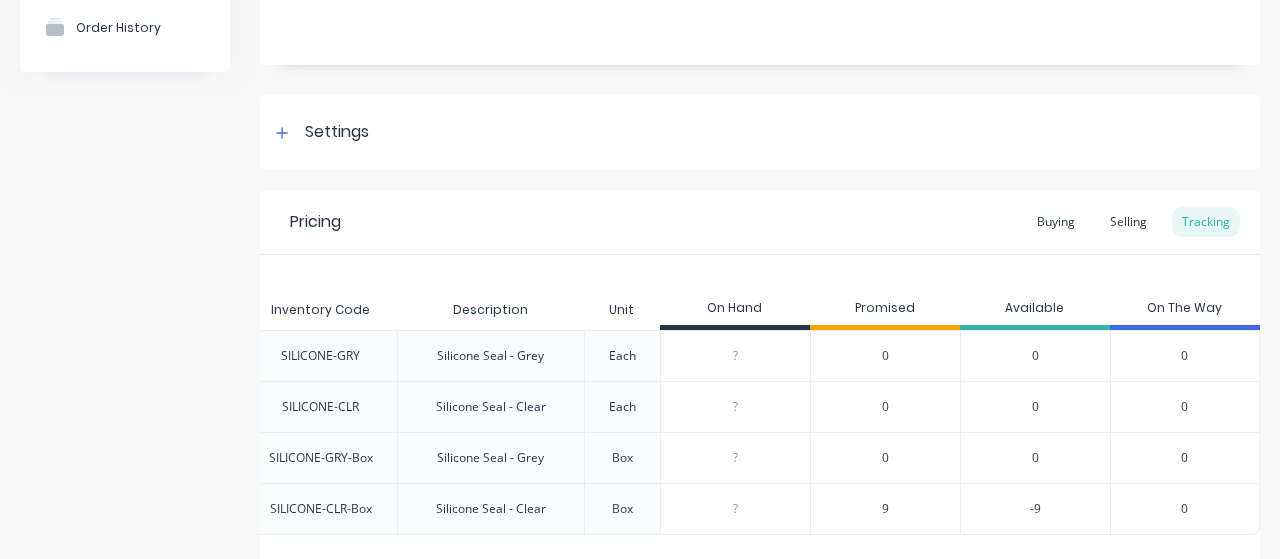 click on "9" at bounding box center (885, 509) 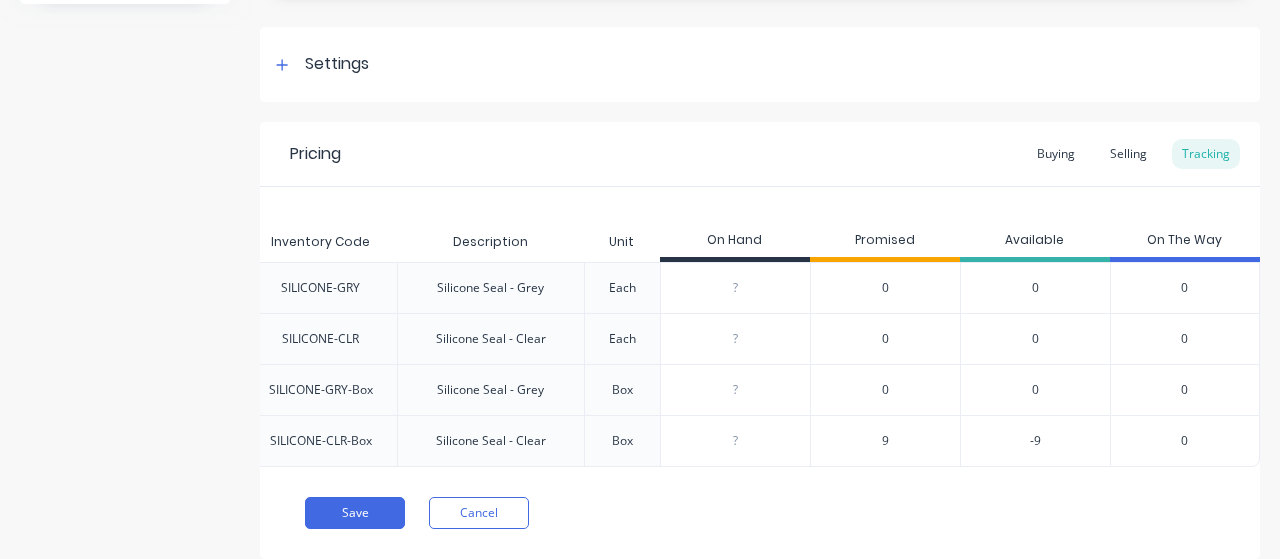 scroll, scrollTop: 336, scrollLeft: 0, axis: vertical 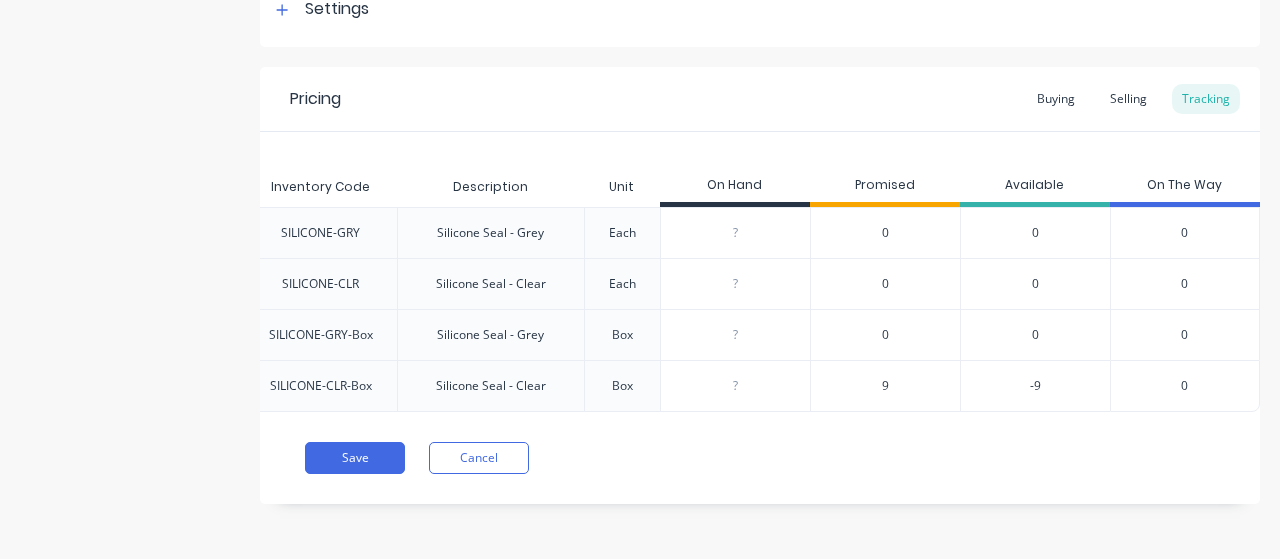 drag, startPoint x: 482, startPoint y: 370, endPoint x: 494, endPoint y: 377, distance: 13.892444 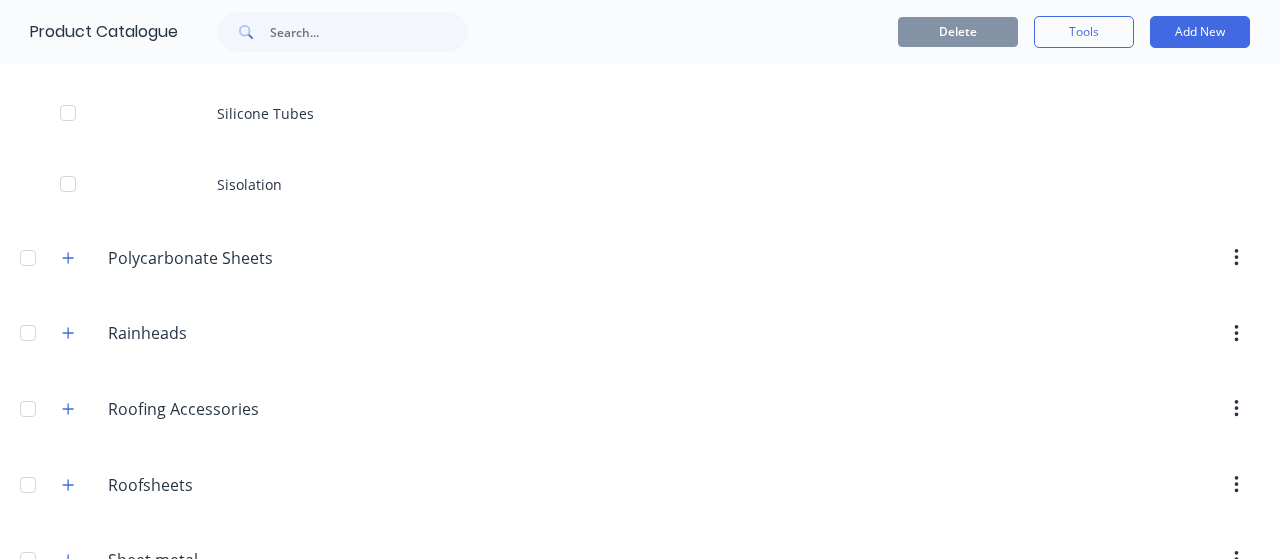scroll, scrollTop: 1100, scrollLeft: 0, axis: vertical 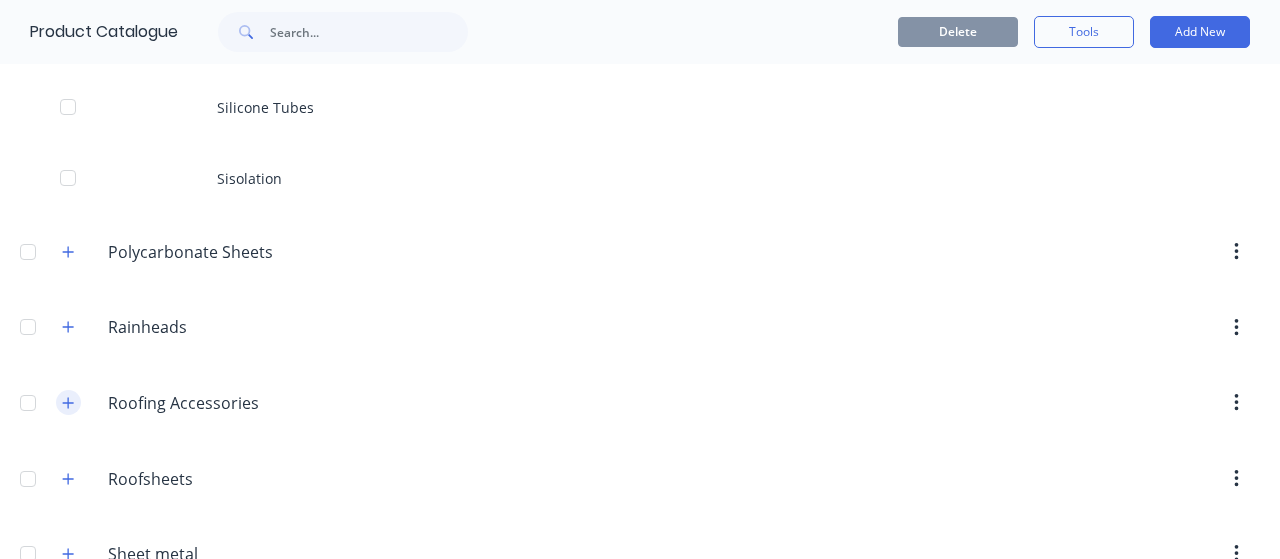 click 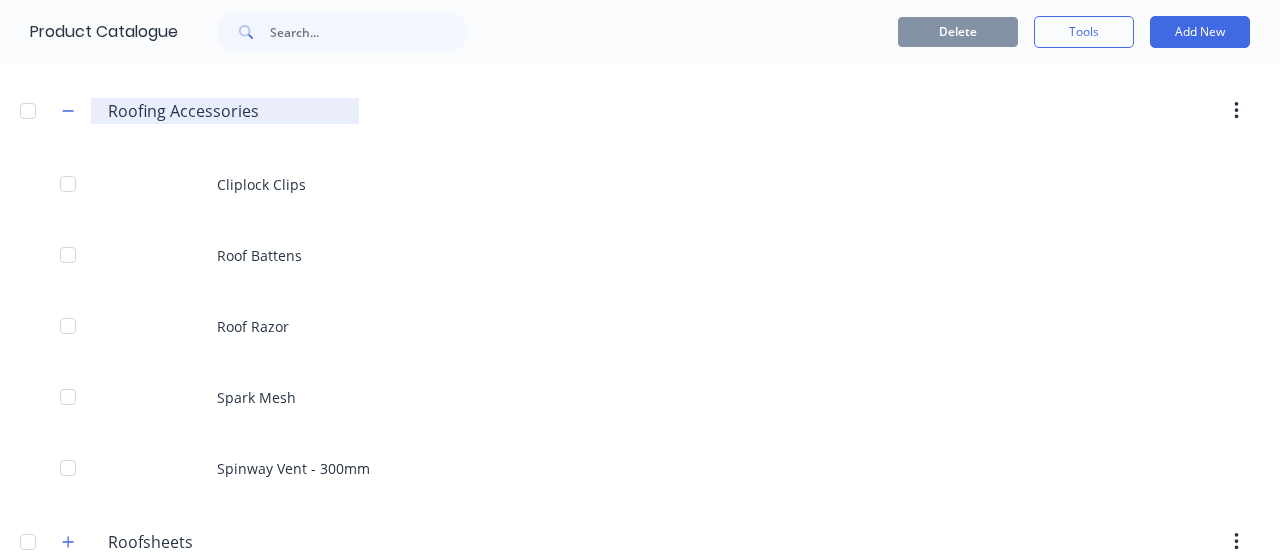 scroll, scrollTop: 1400, scrollLeft: 0, axis: vertical 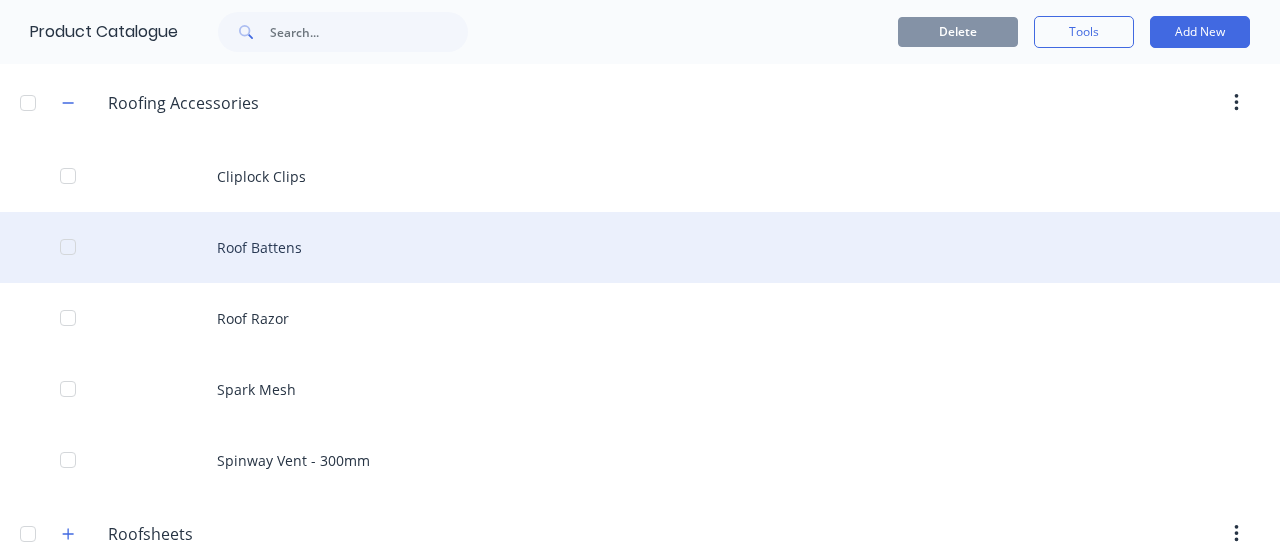click on "Roof Battens" at bounding box center [640, 247] 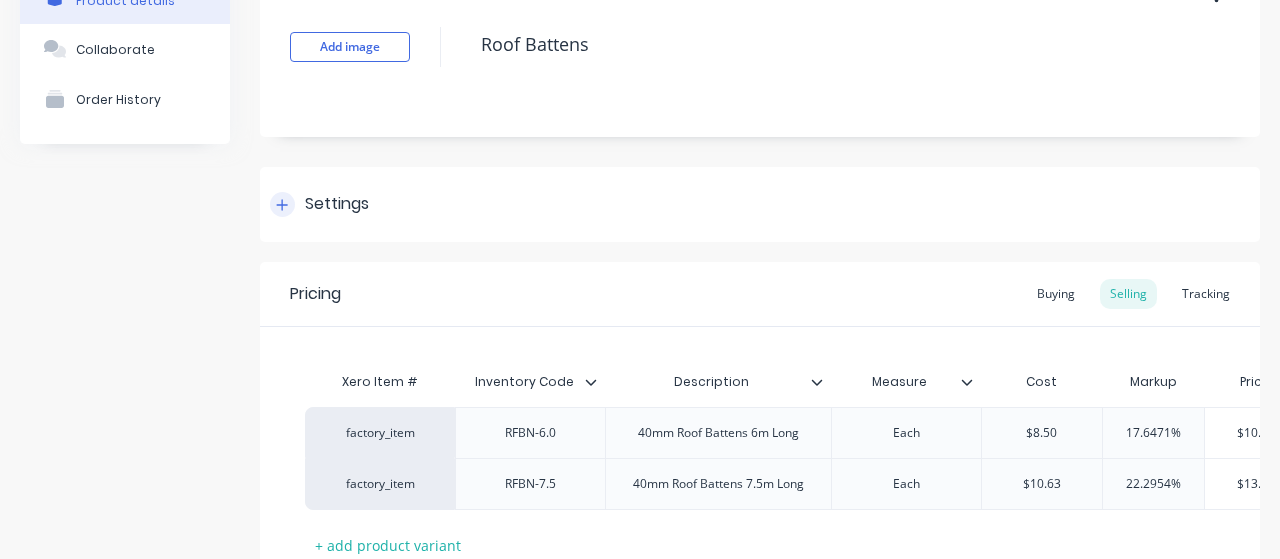 scroll, scrollTop: 290, scrollLeft: 0, axis: vertical 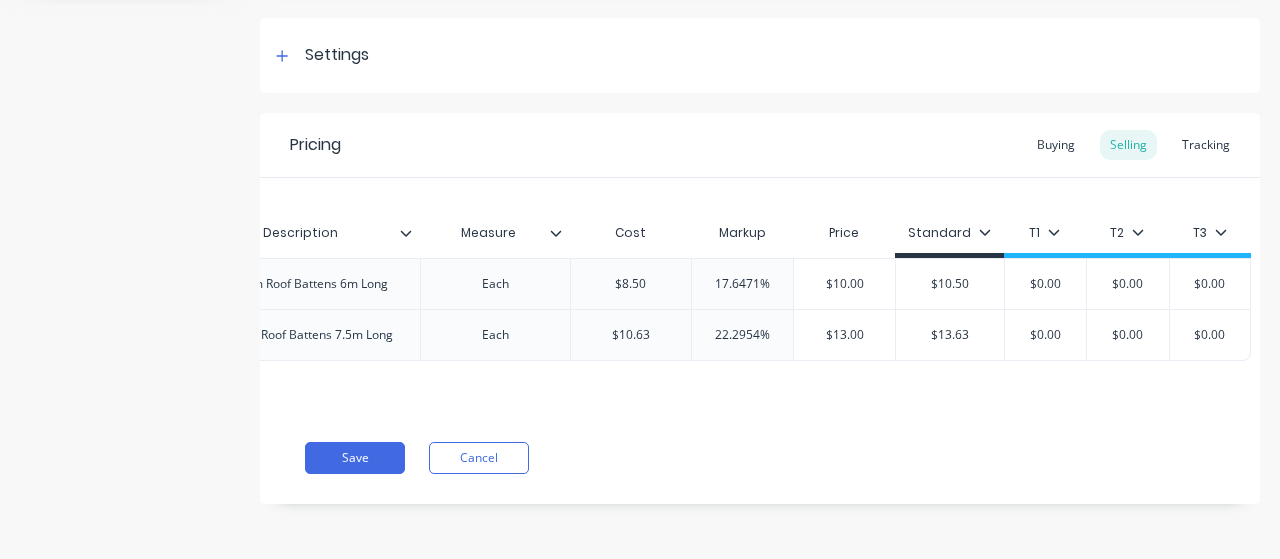 click on "Pricing Buying Selling Tracking" at bounding box center (760, 145) 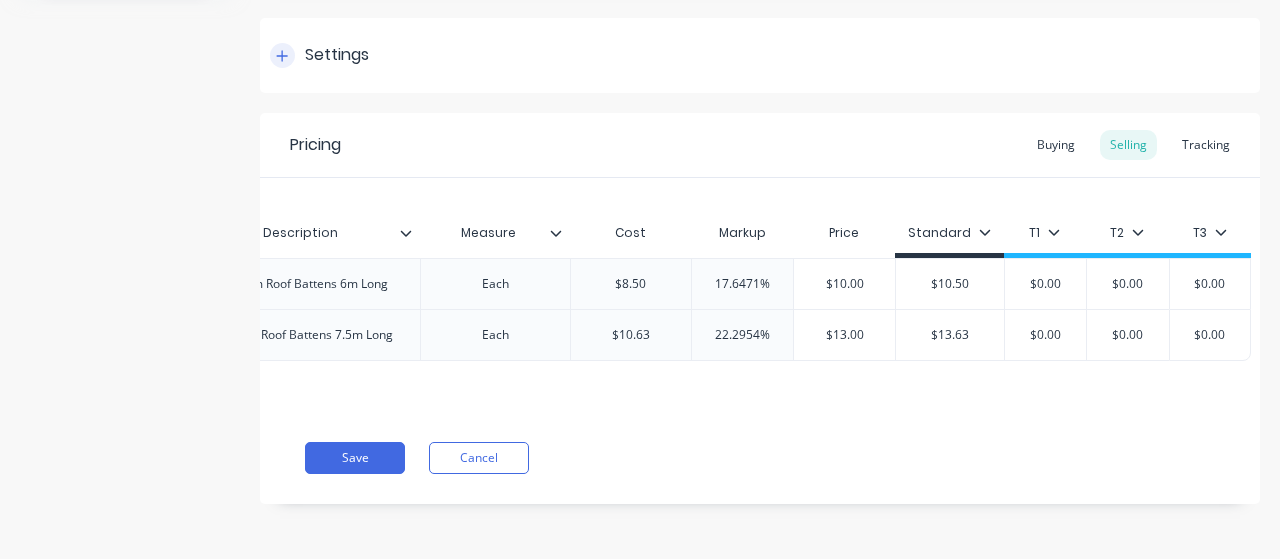 click on "Tracking" at bounding box center (1206, 145) 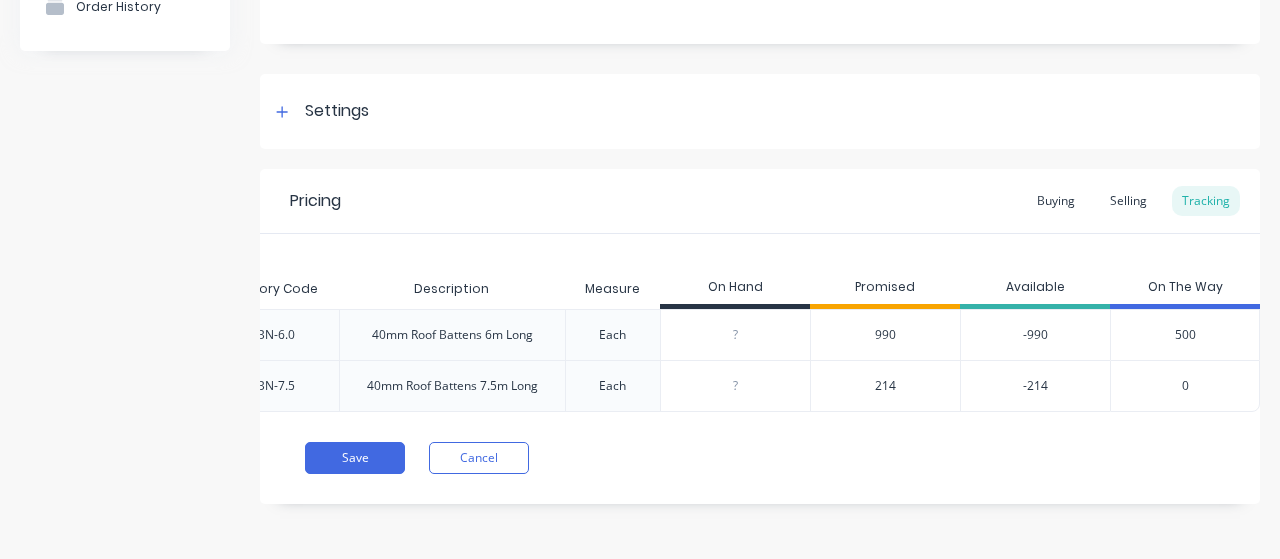 click on "990" at bounding box center (885, 335) 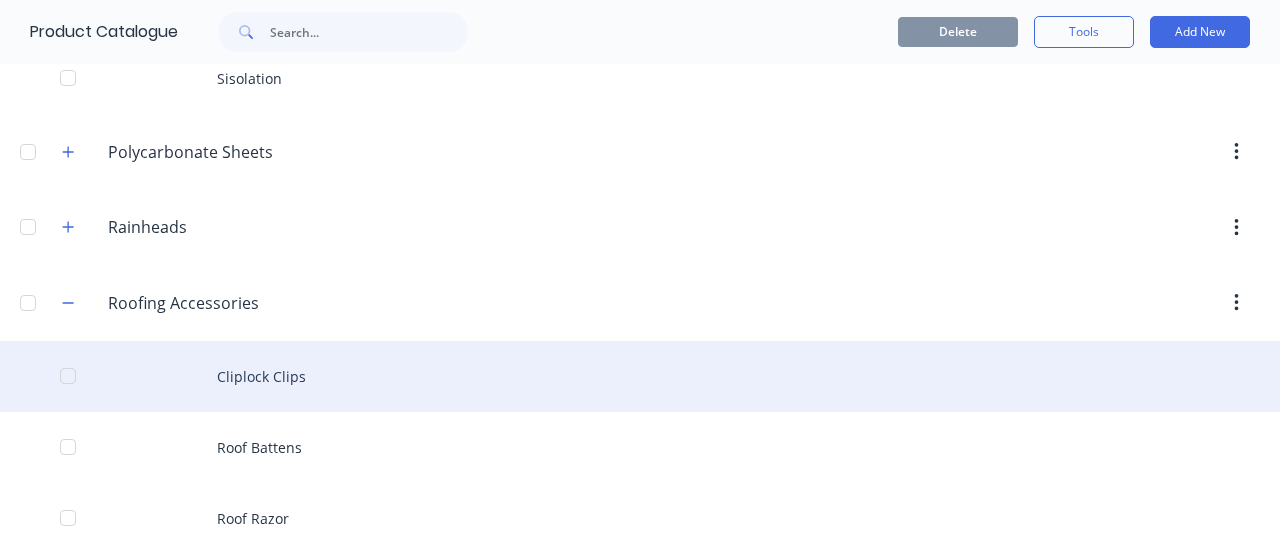 scroll, scrollTop: 1400, scrollLeft: 0, axis: vertical 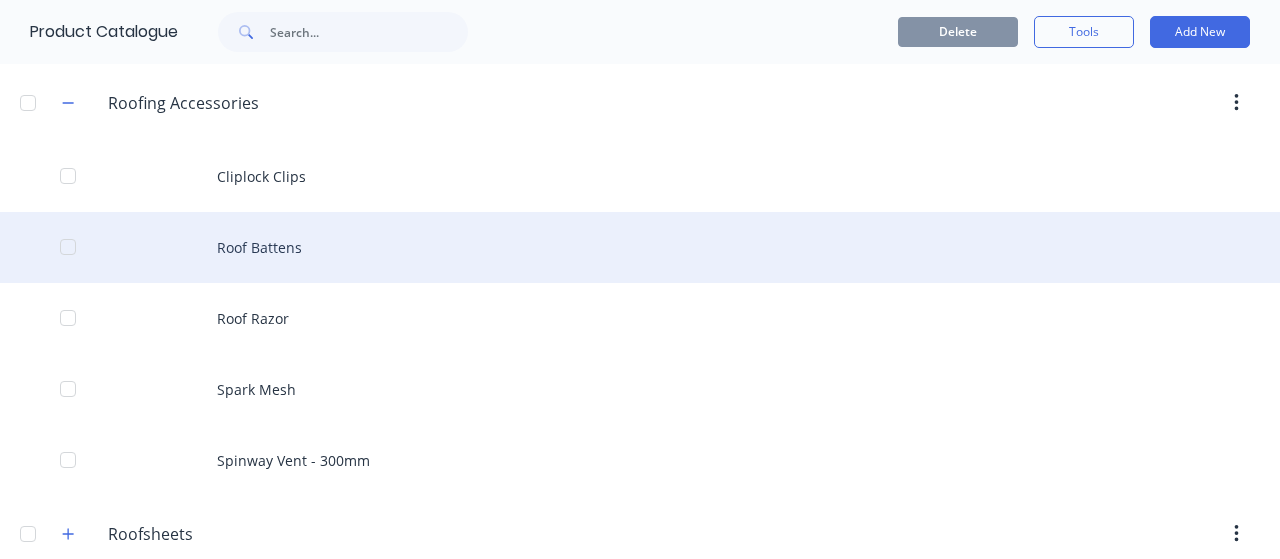 click on "Roof Battens" at bounding box center (640, 247) 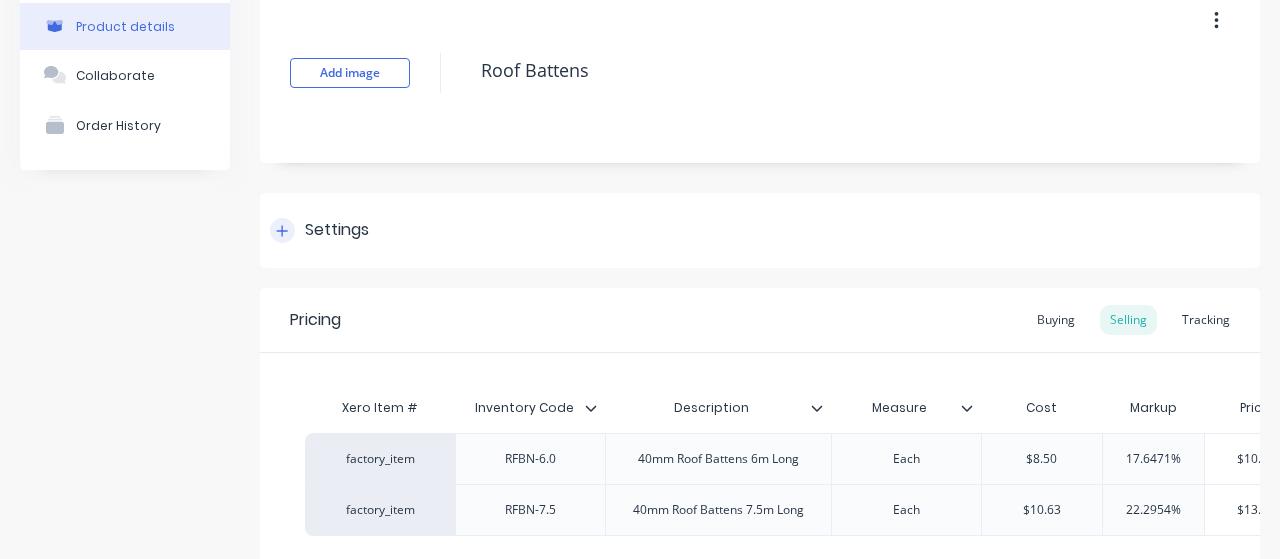 scroll, scrollTop: 200, scrollLeft: 0, axis: vertical 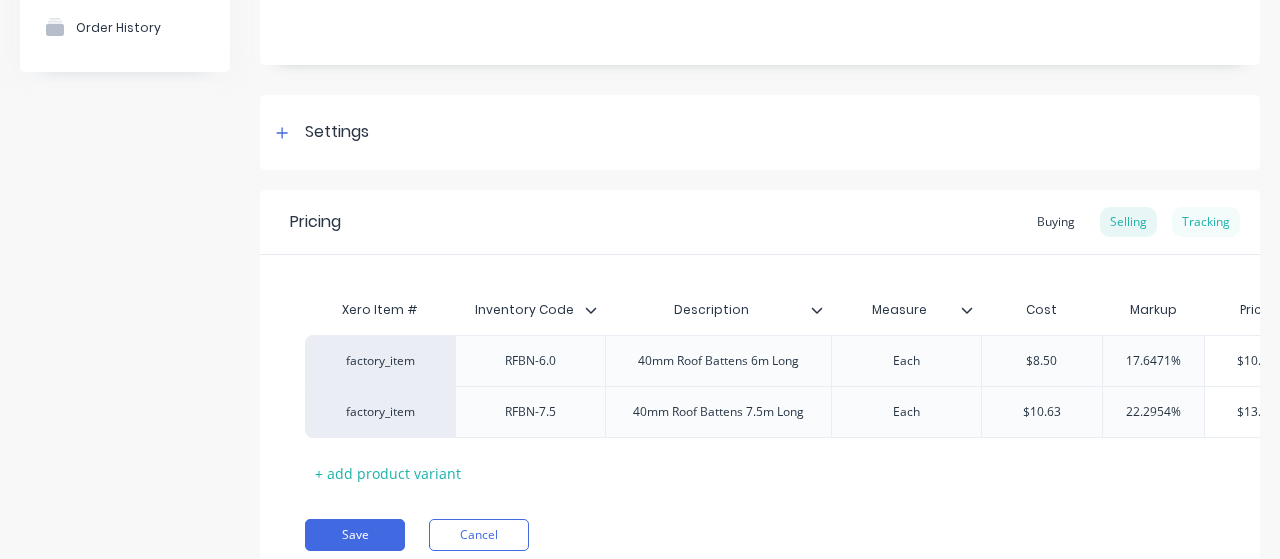 click on "Tracking" at bounding box center (1206, 222) 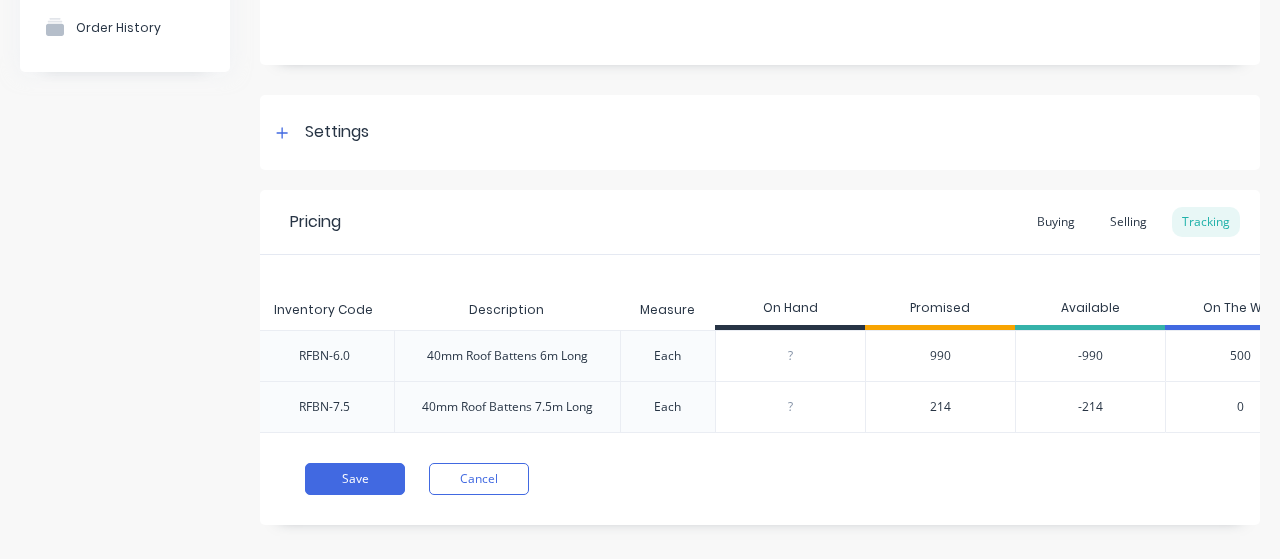 scroll, scrollTop: 0, scrollLeft: 174, axis: horizontal 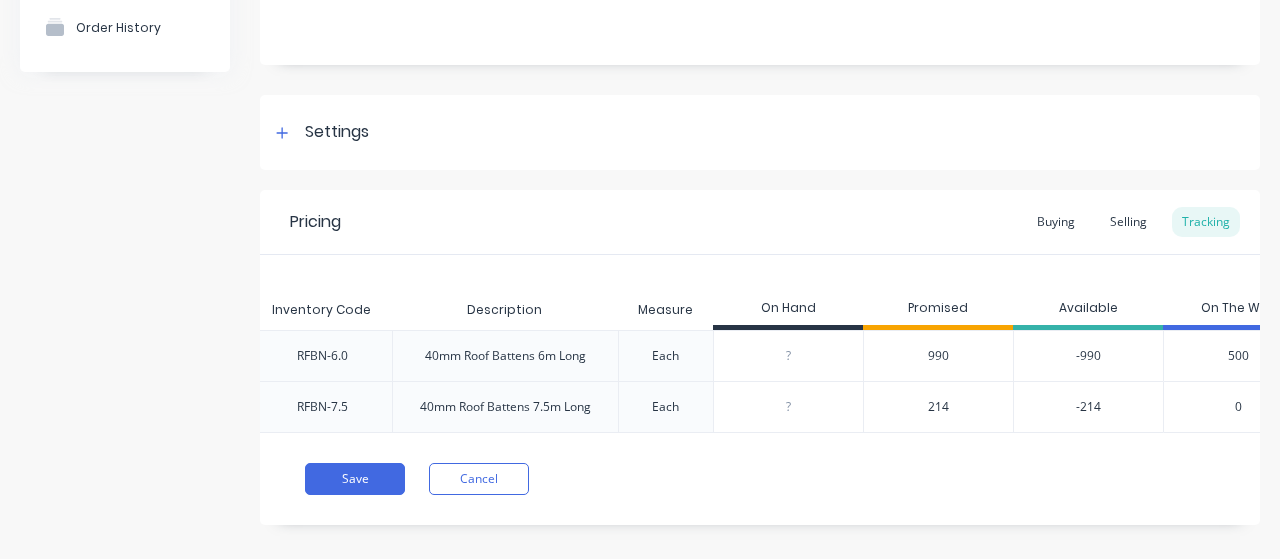 click on "990" at bounding box center [938, 355] 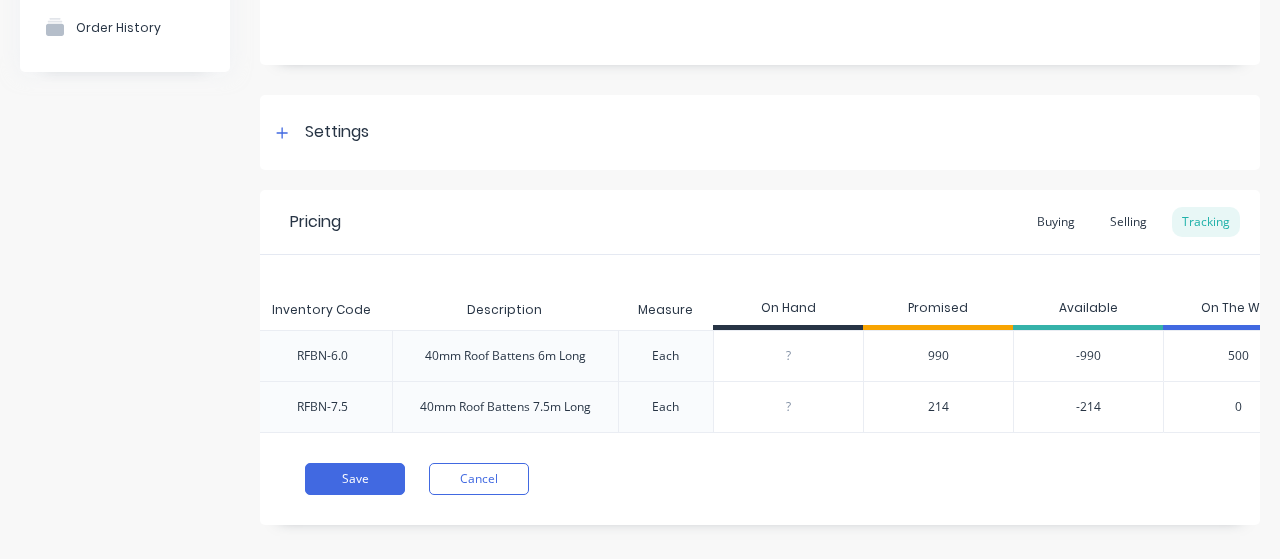 click on "990" at bounding box center (938, 356) 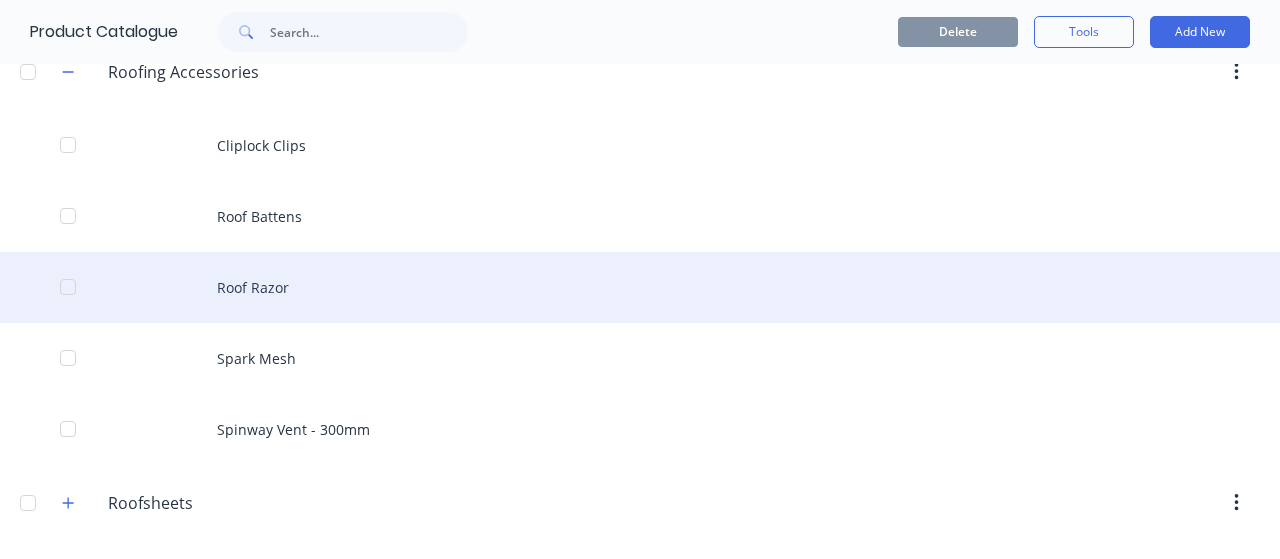 scroll, scrollTop: 1400, scrollLeft: 0, axis: vertical 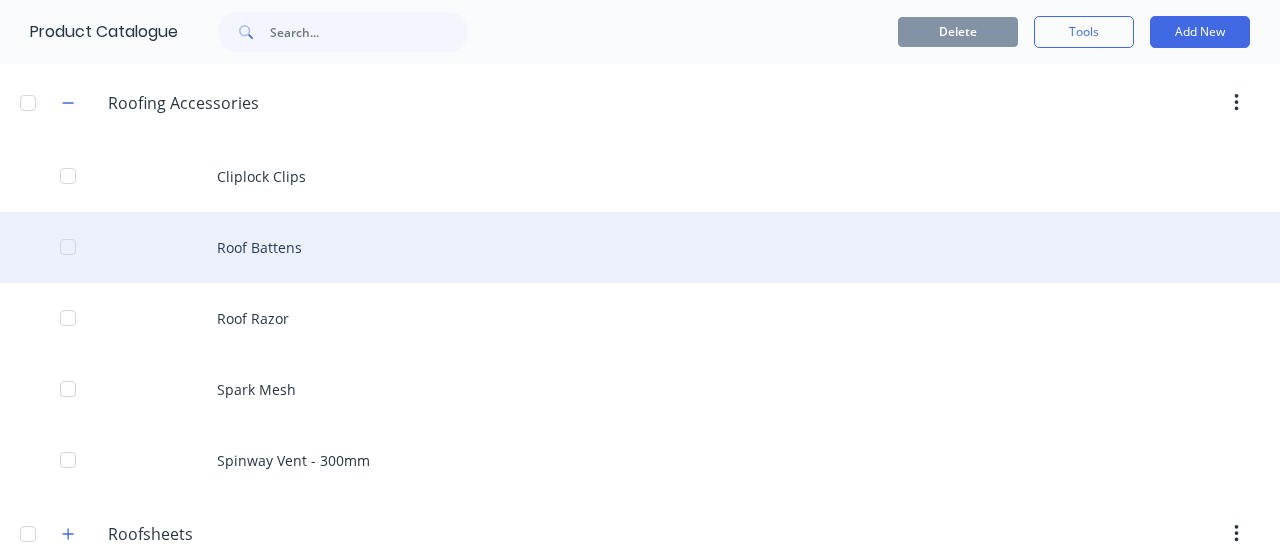 click on "Roof Battens" at bounding box center (640, 247) 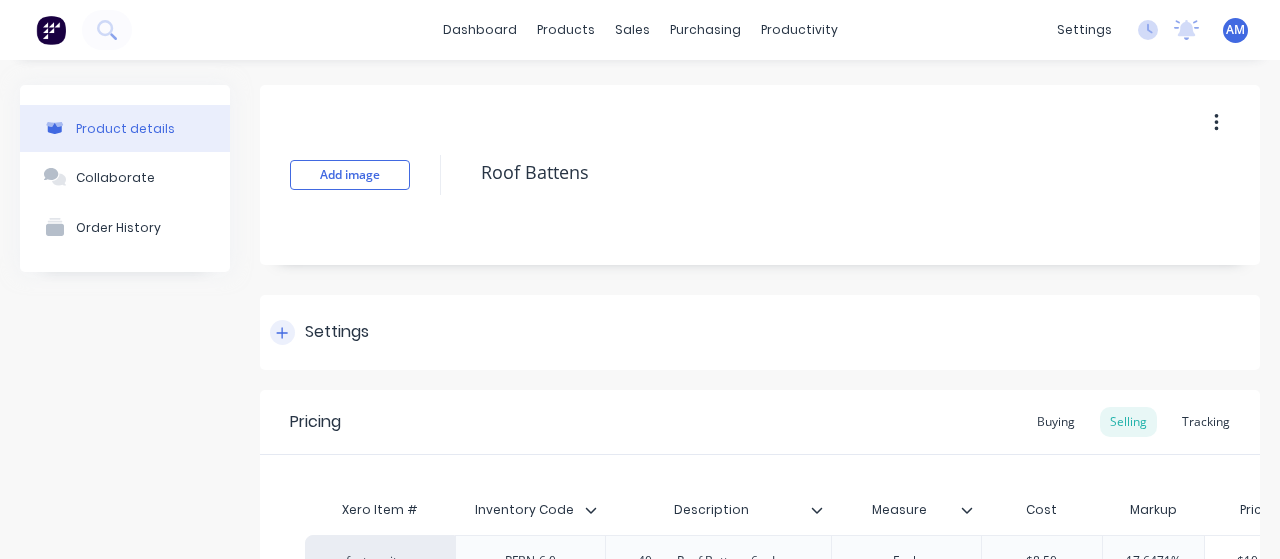scroll, scrollTop: 290, scrollLeft: 0, axis: vertical 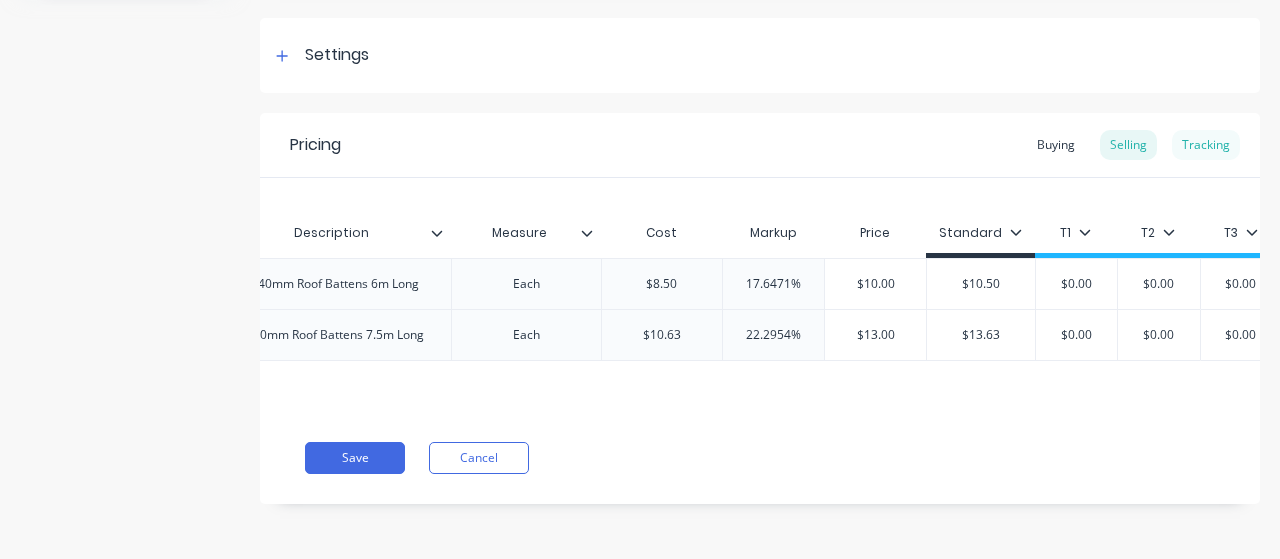 drag, startPoint x: 1216, startPoint y: 105, endPoint x: 1208, endPoint y: 120, distance: 17 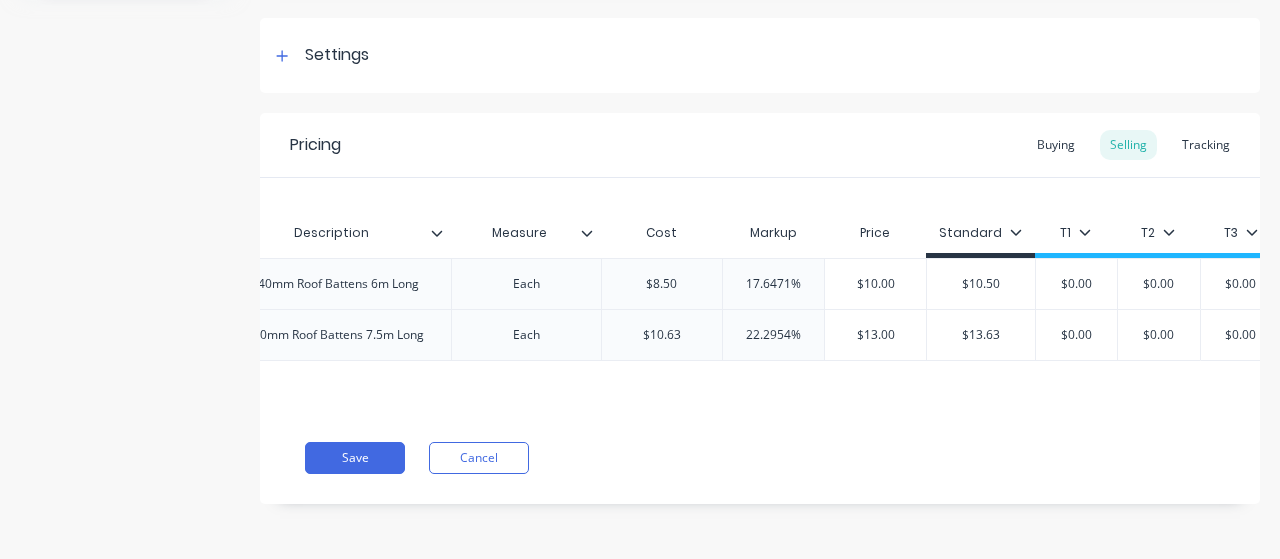 click on "Tracking" at bounding box center [1206, 145] 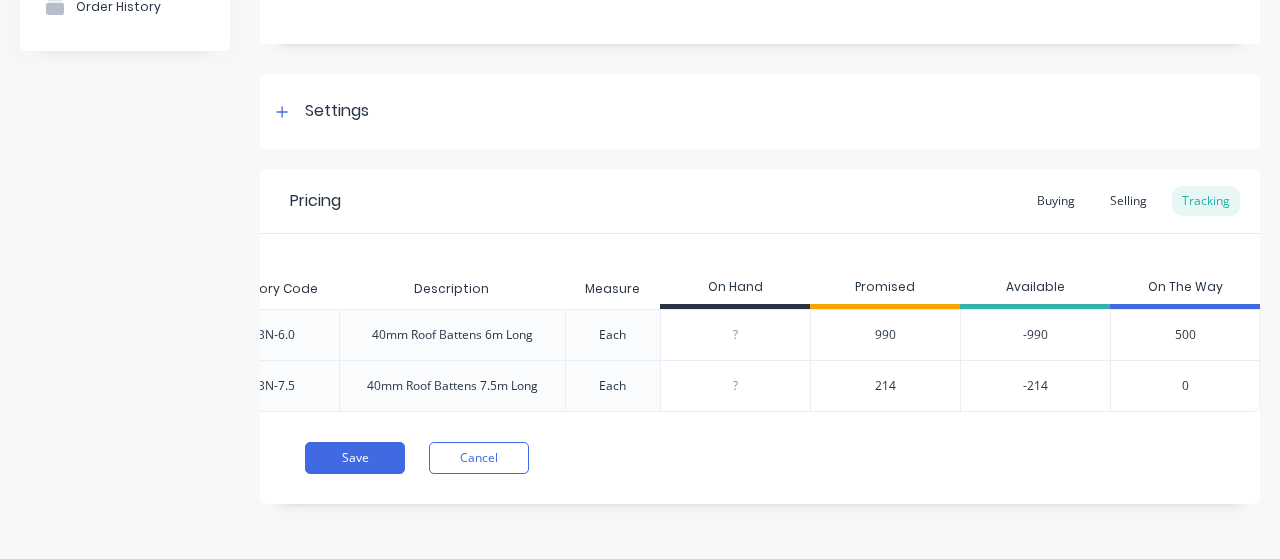 scroll, scrollTop: 0, scrollLeft: 242, axis: horizontal 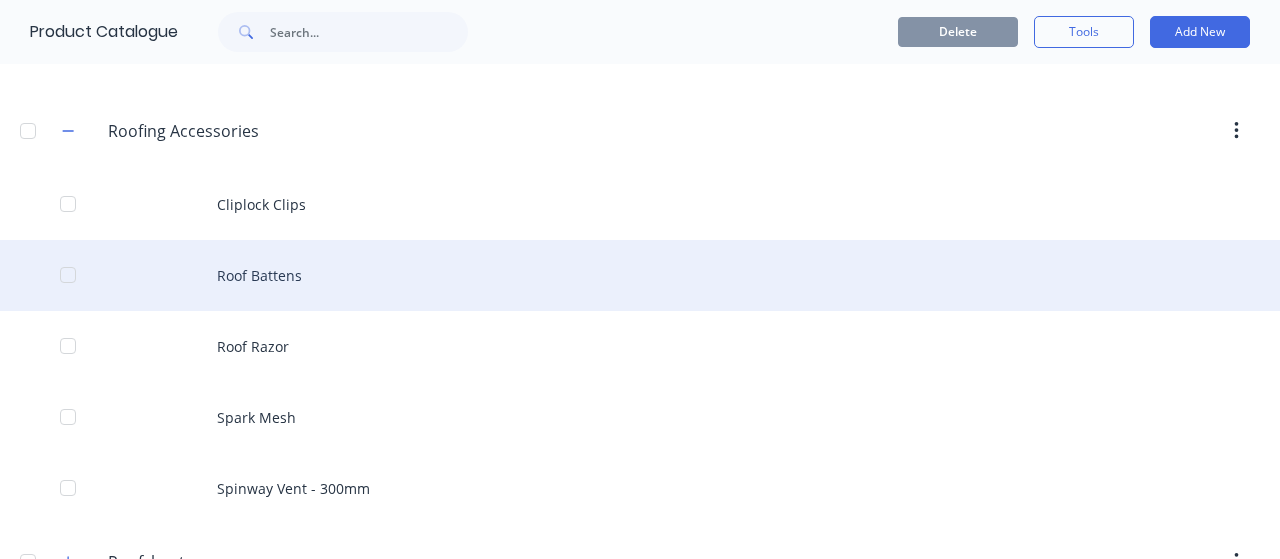 click on "Roof Battens" at bounding box center (640, 275) 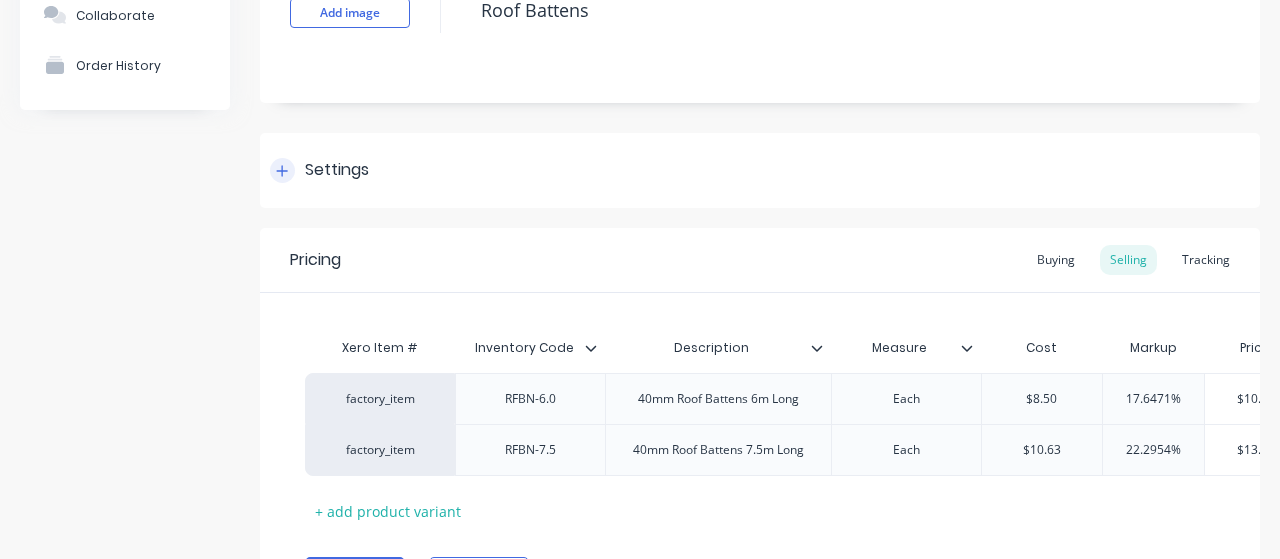 scroll, scrollTop: 290, scrollLeft: 0, axis: vertical 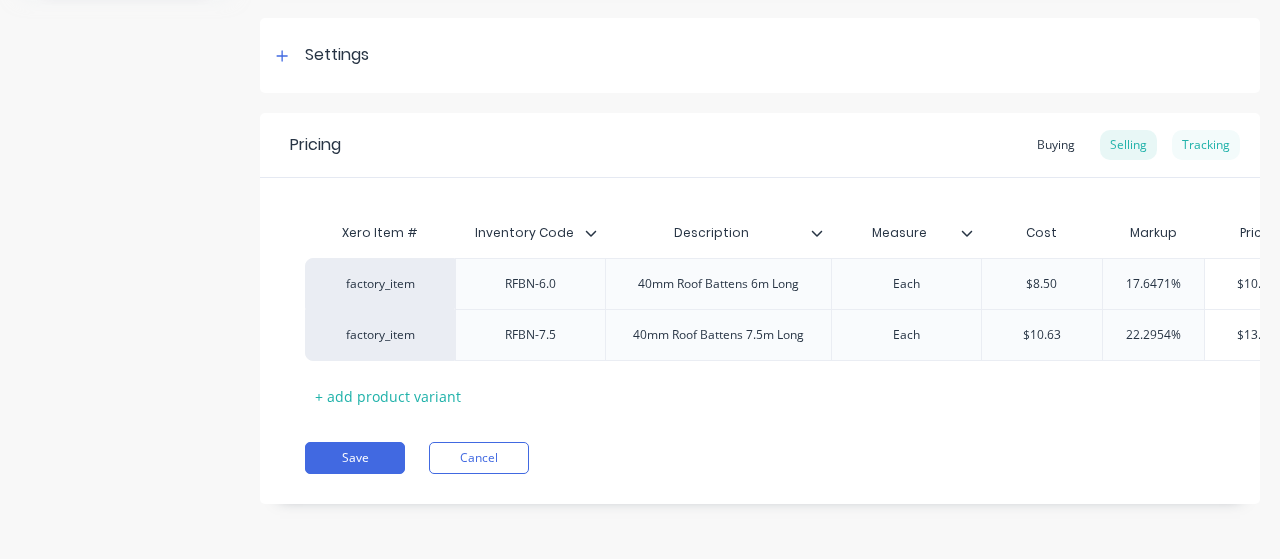 click on "Tracking" at bounding box center (1206, 145) 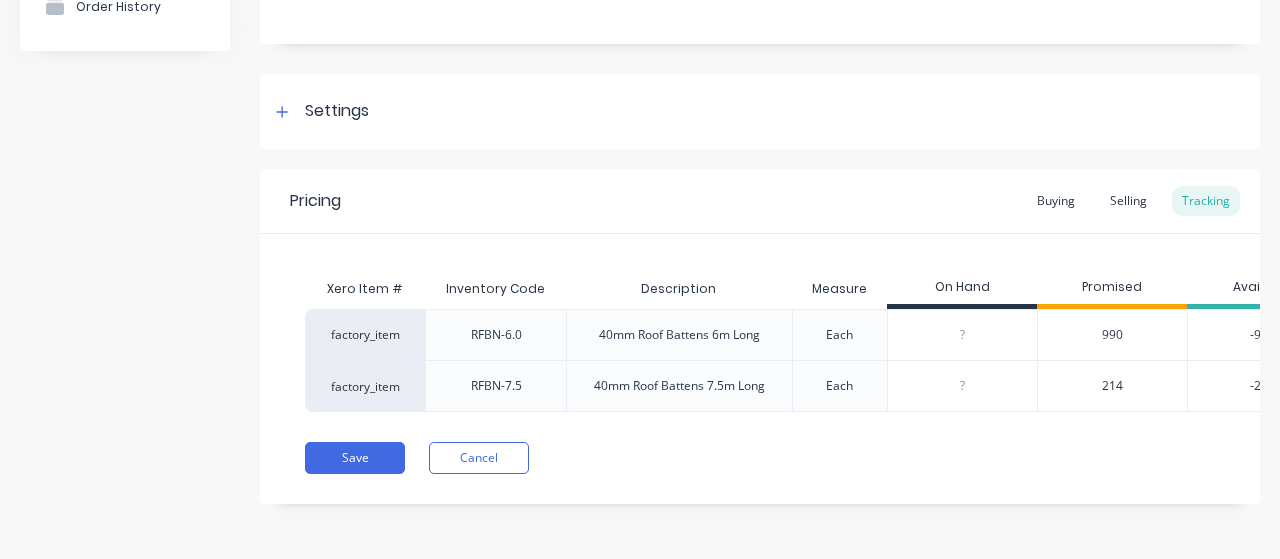 scroll, scrollTop: 234, scrollLeft: 0, axis: vertical 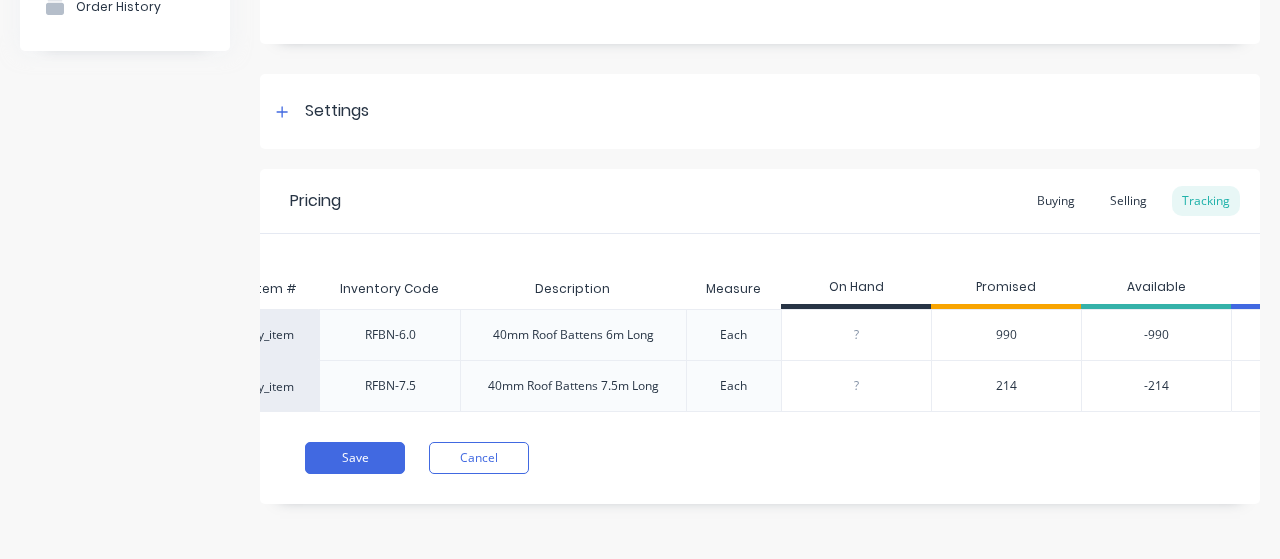 click on "990" at bounding box center [1006, 334] 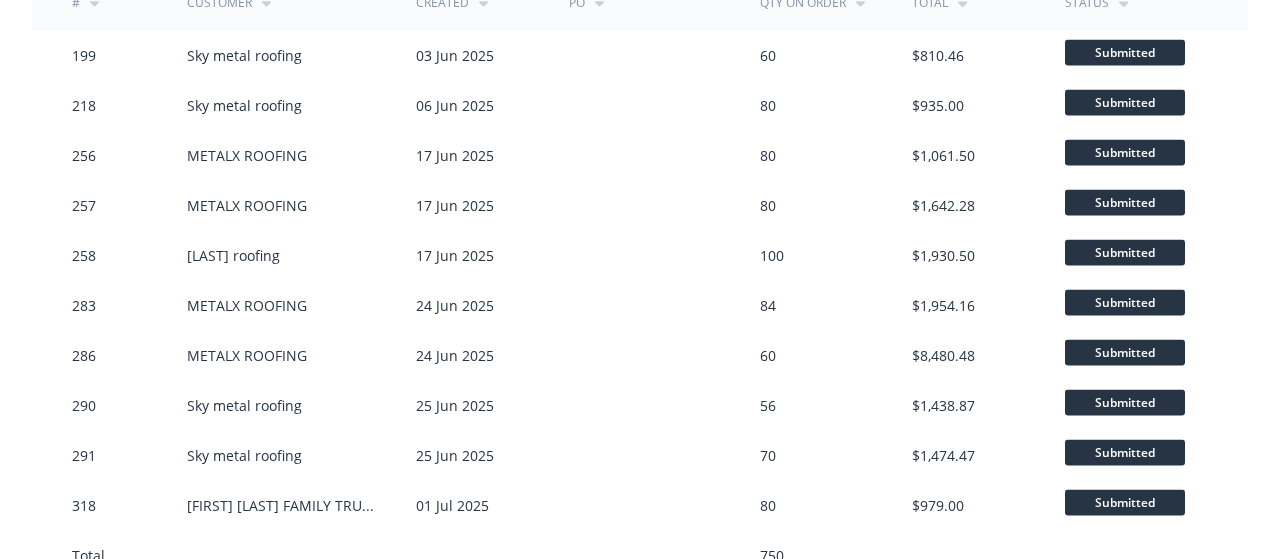 click on "750" at bounding box center (836, 555) 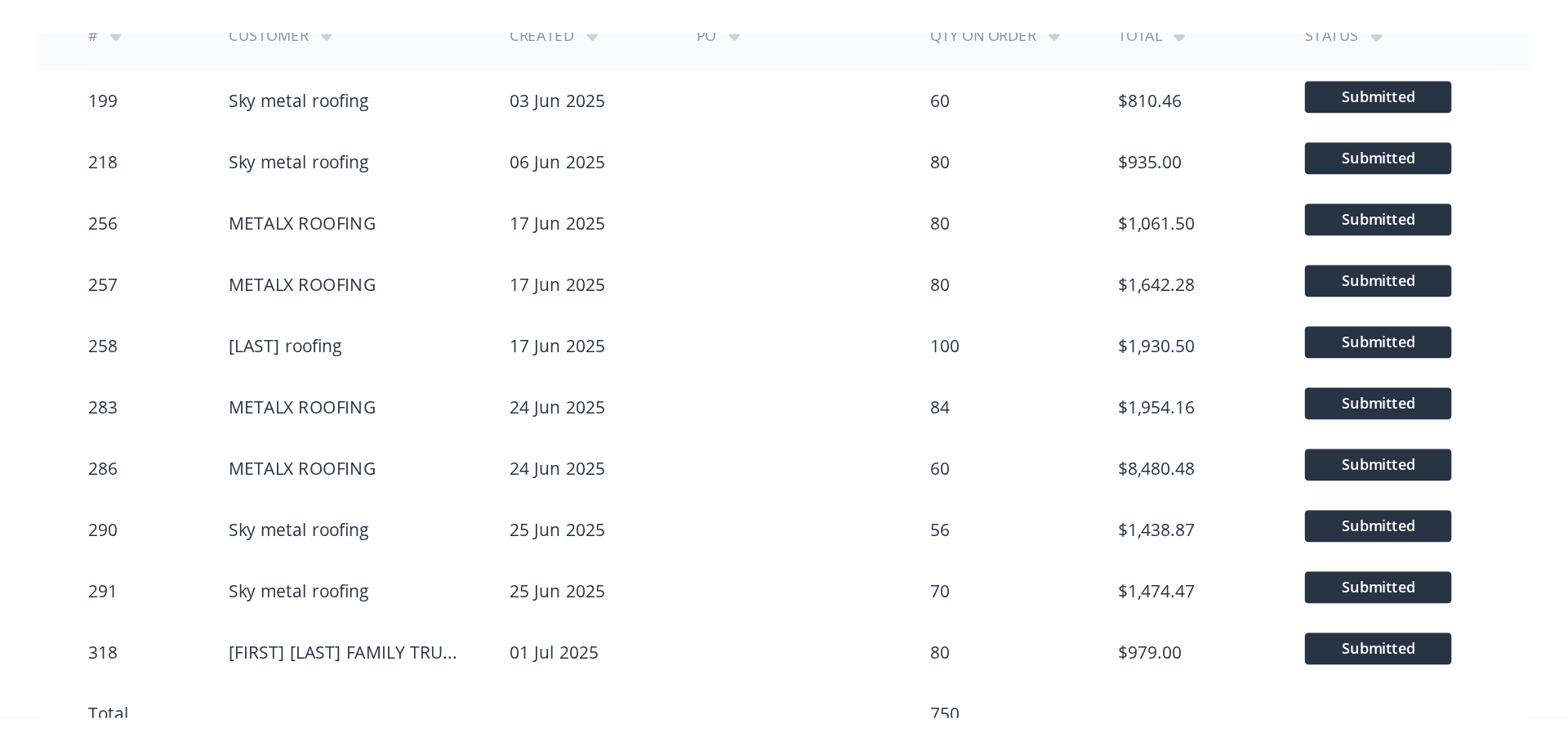 scroll, scrollTop: 0, scrollLeft: 87, axis: horizontal 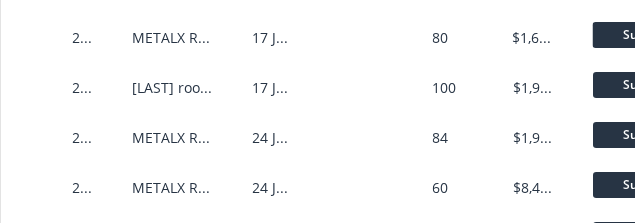 type on "x" 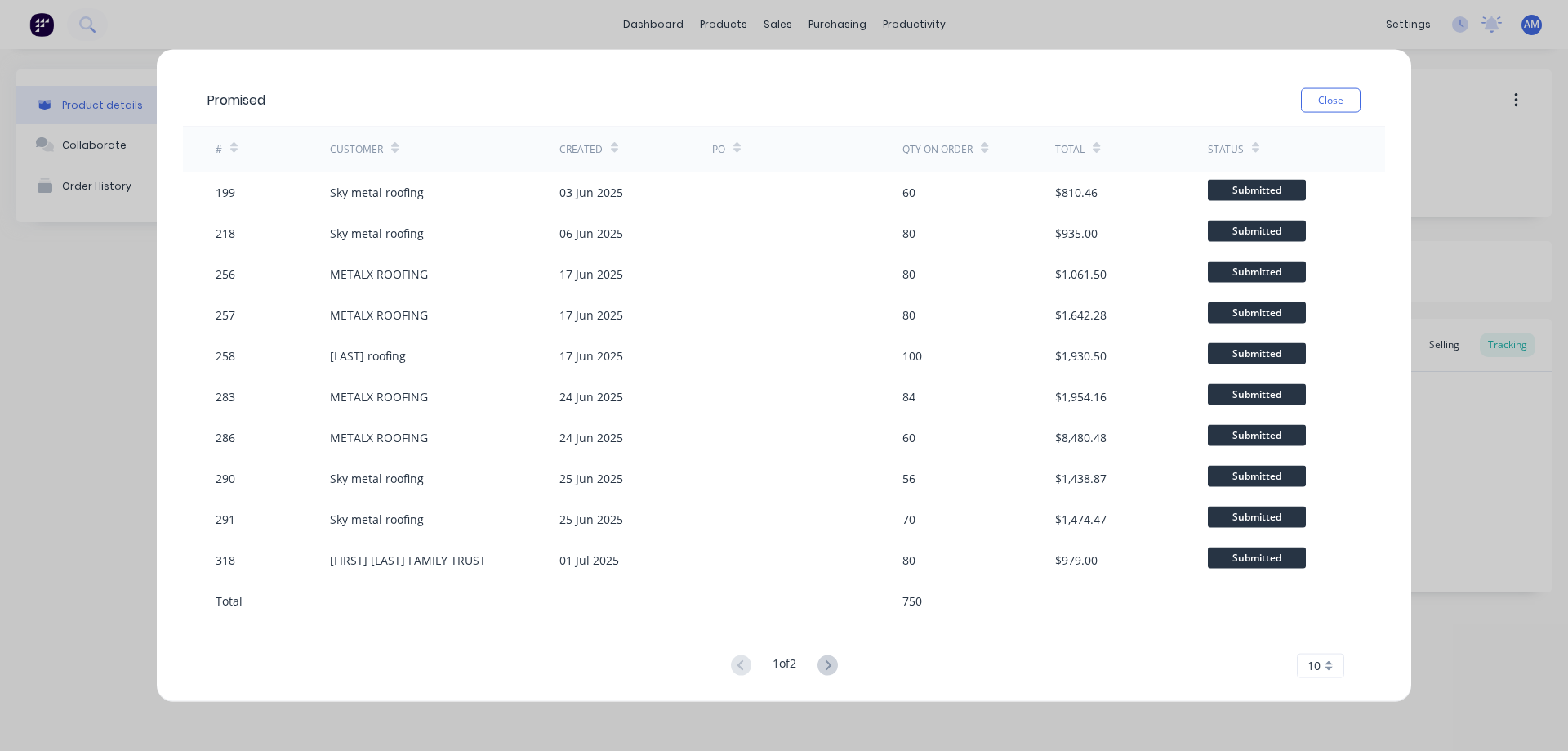 scroll, scrollTop: 0, scrollLeft: 0, axis: both 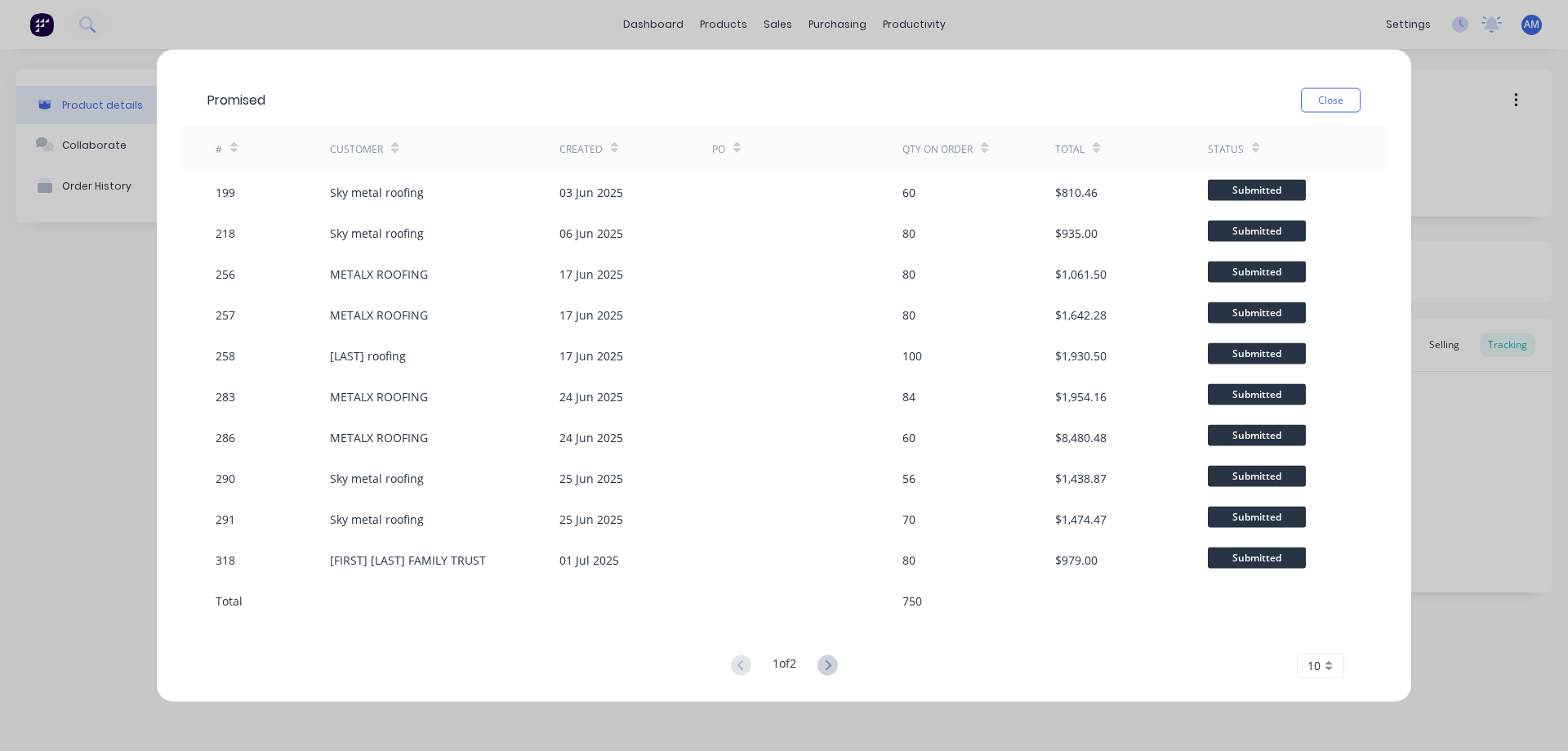 click on "Qty on order" at bounding box center (938, 150) 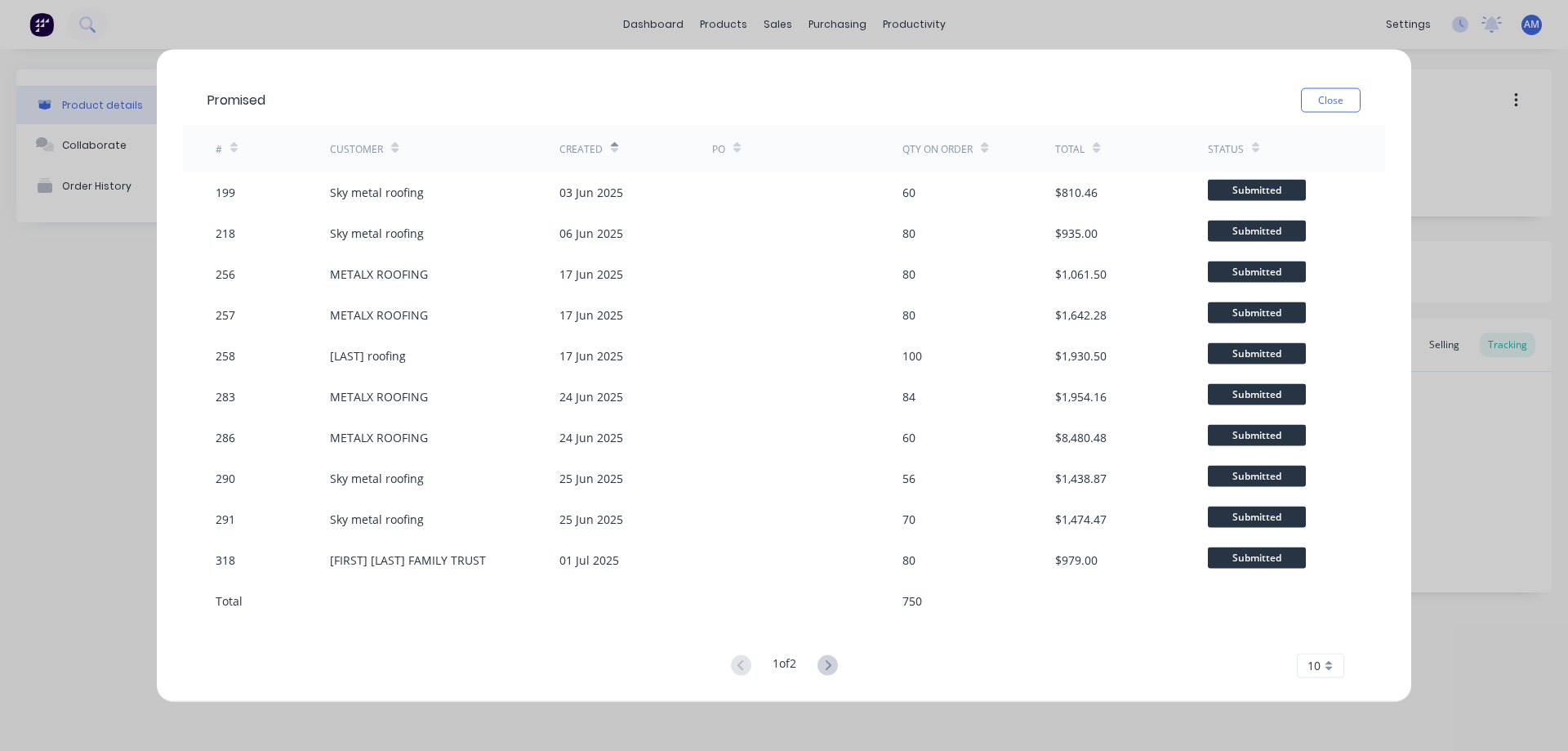 click on "Created" at bounding box center [581, 150] 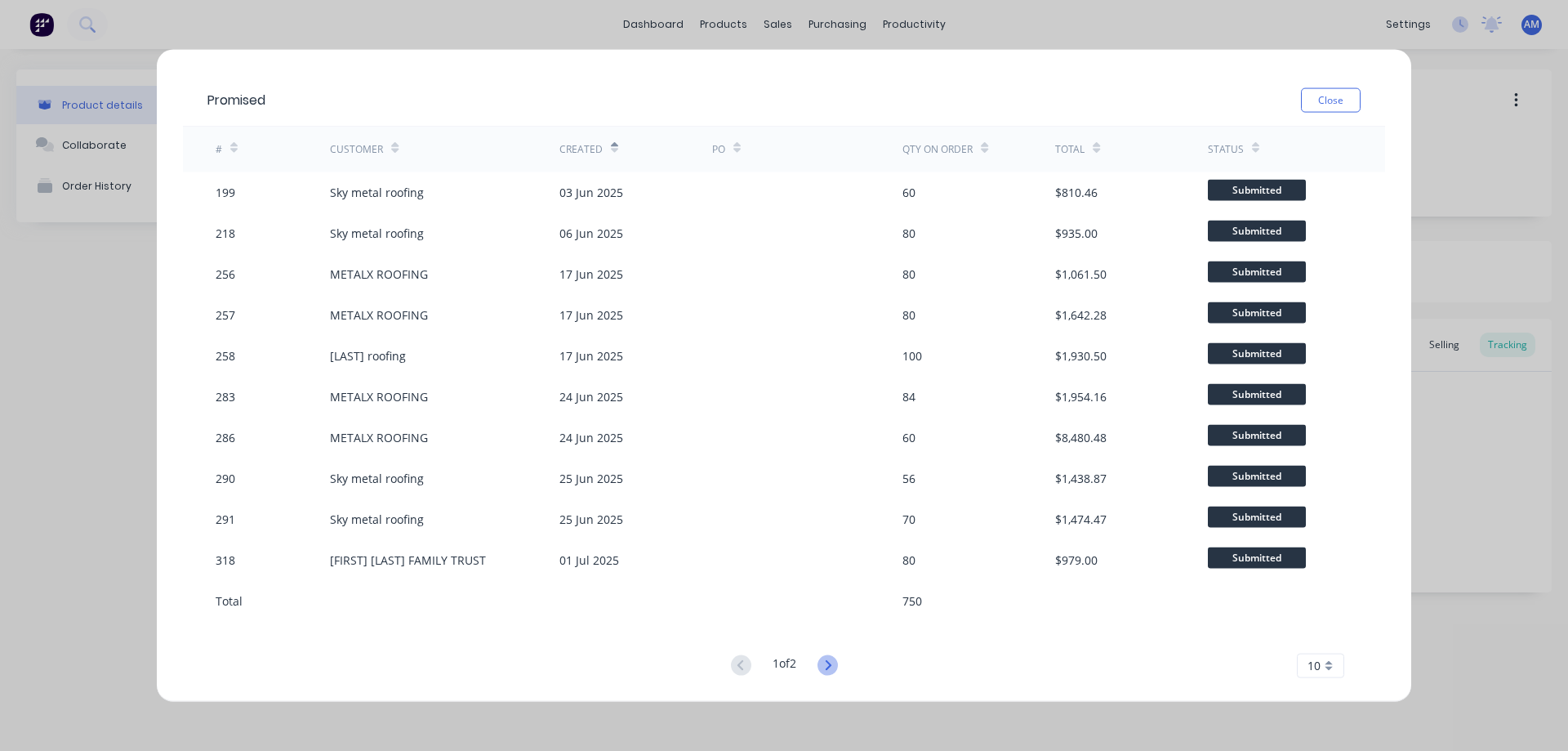 click 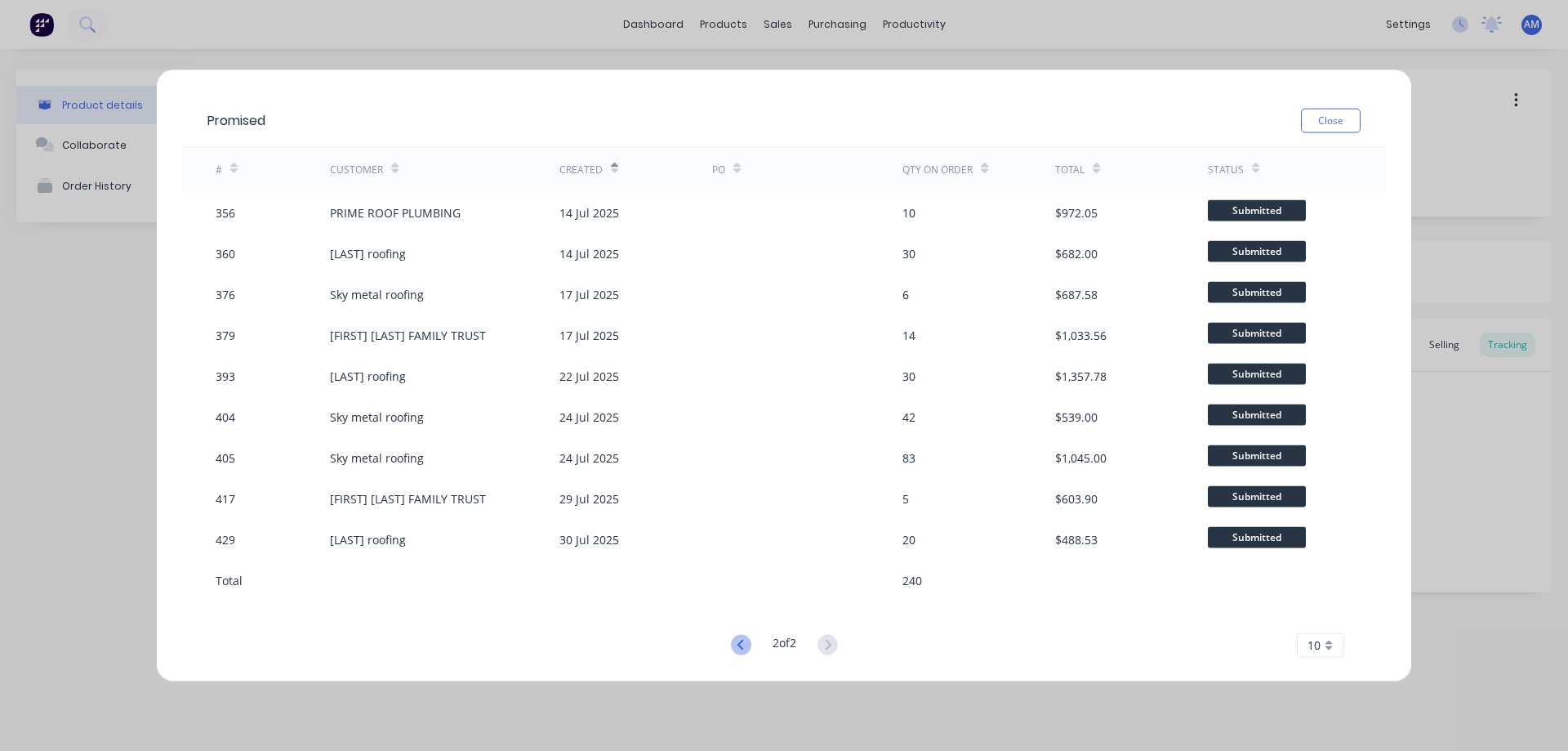 click 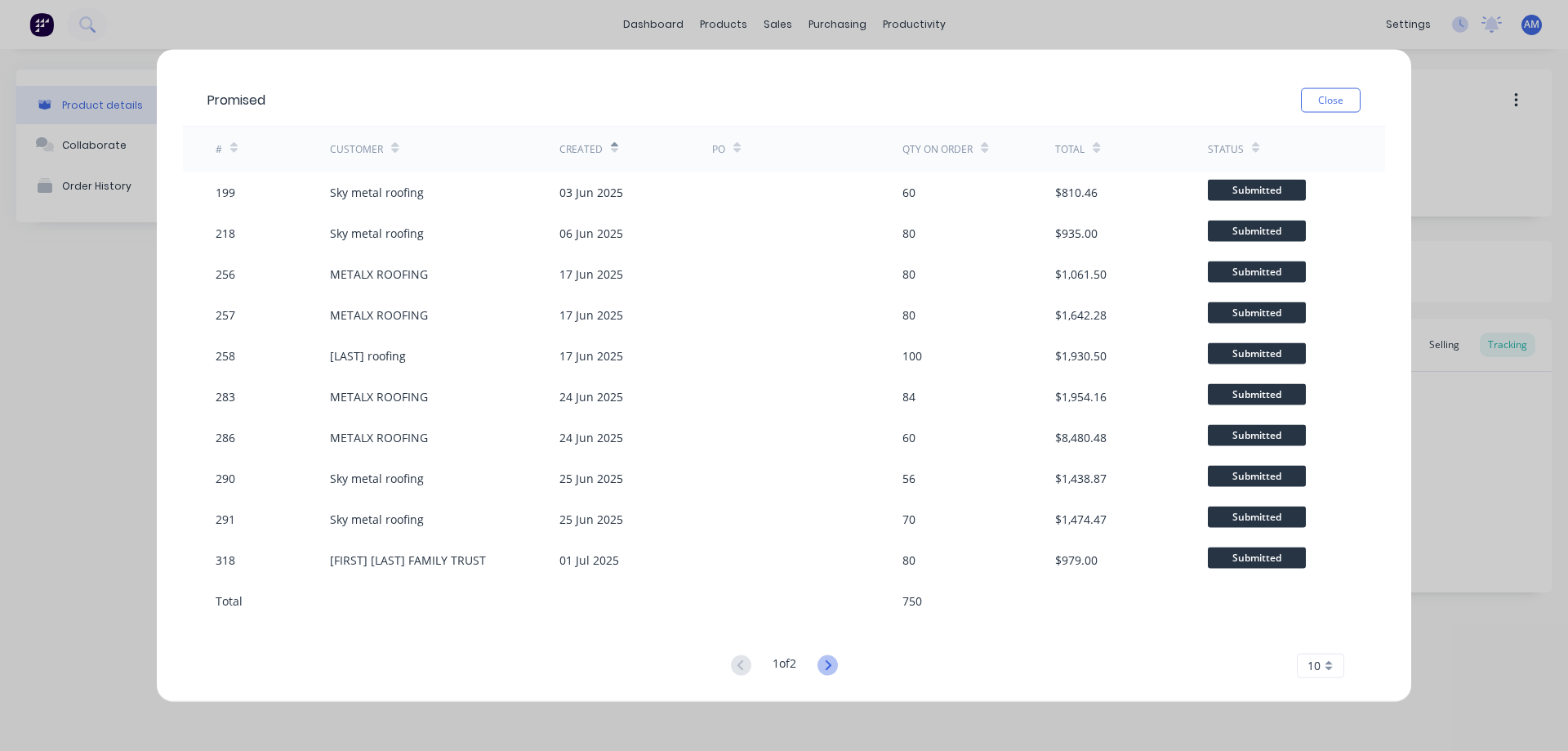 click 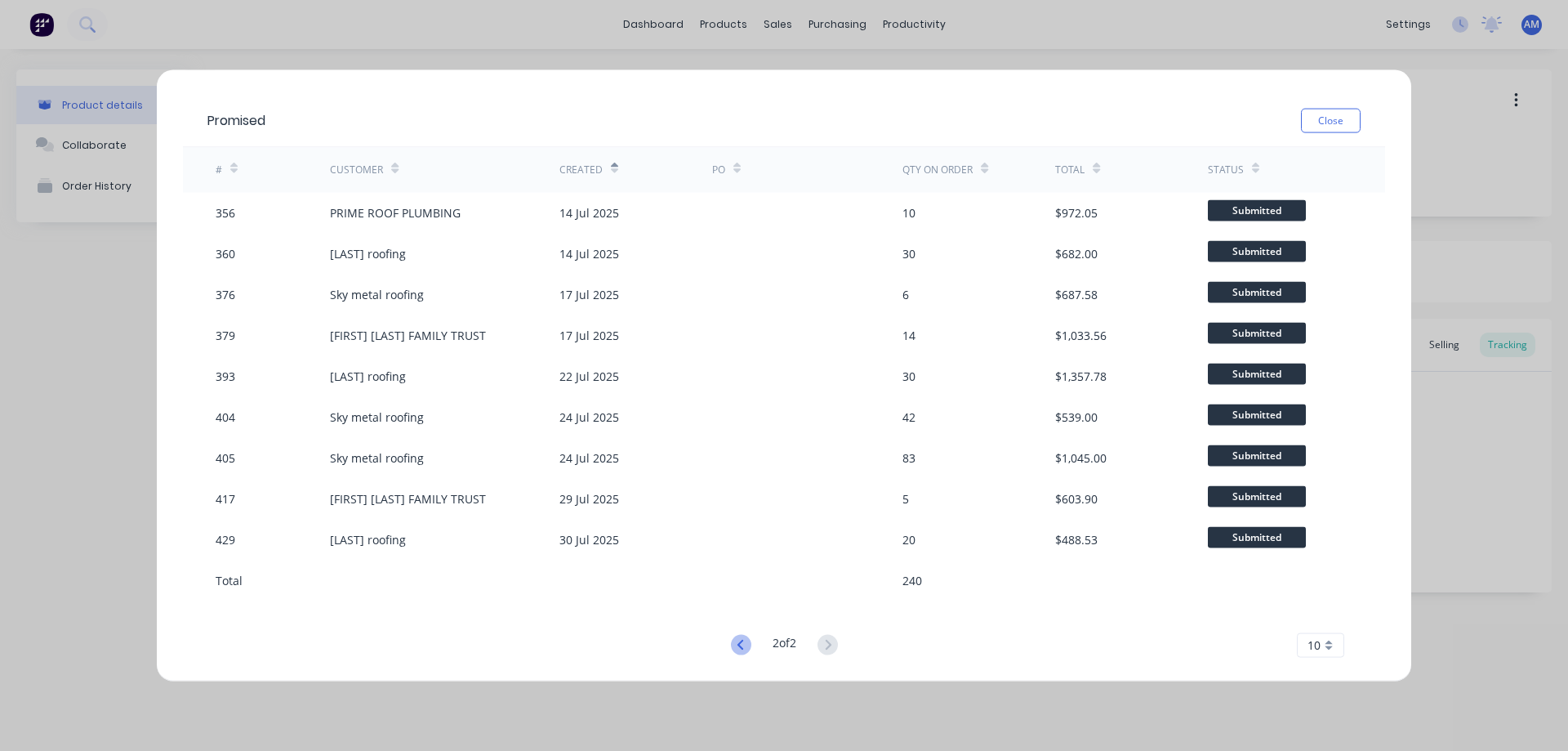 click 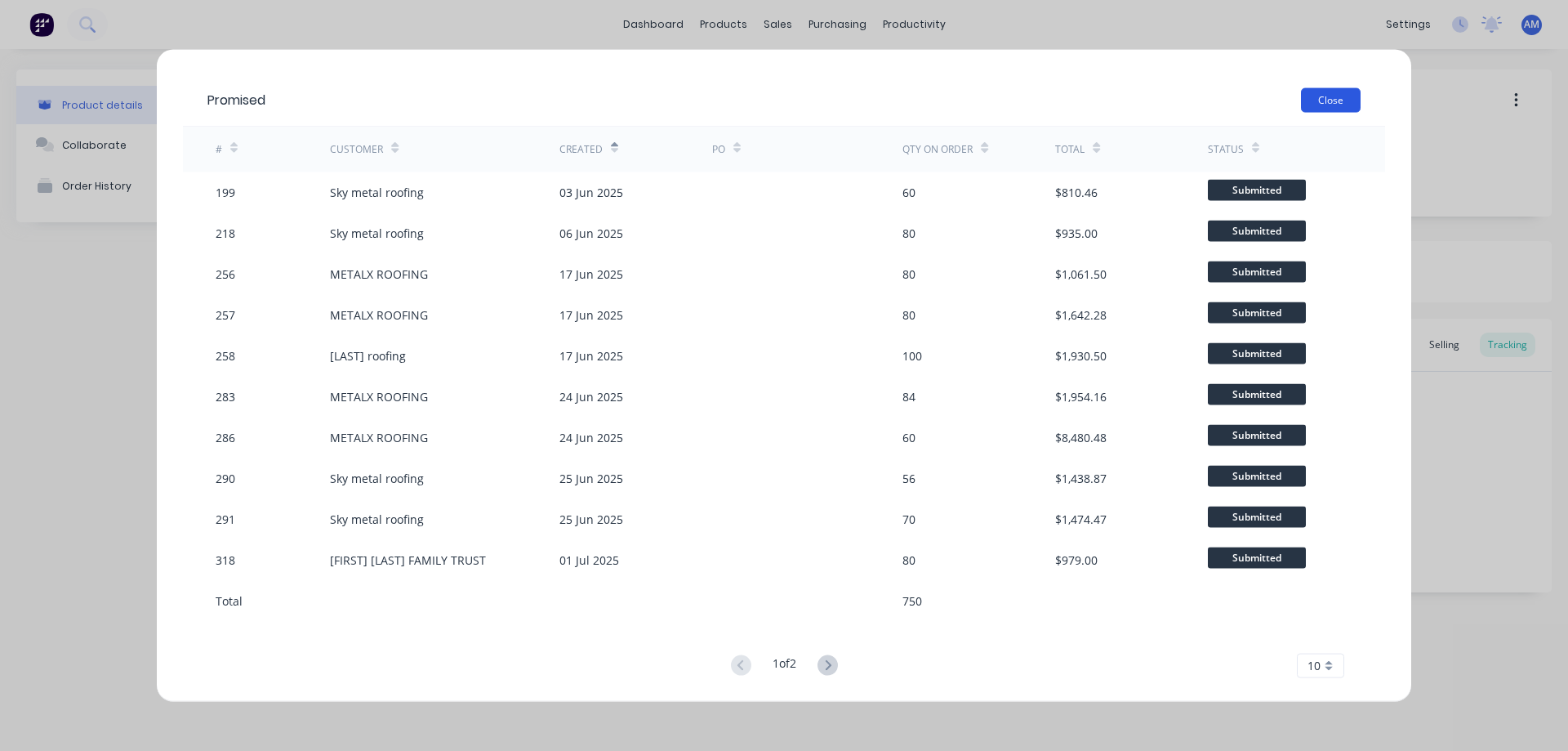 click on "Close" at bounding box center (1330, 100) 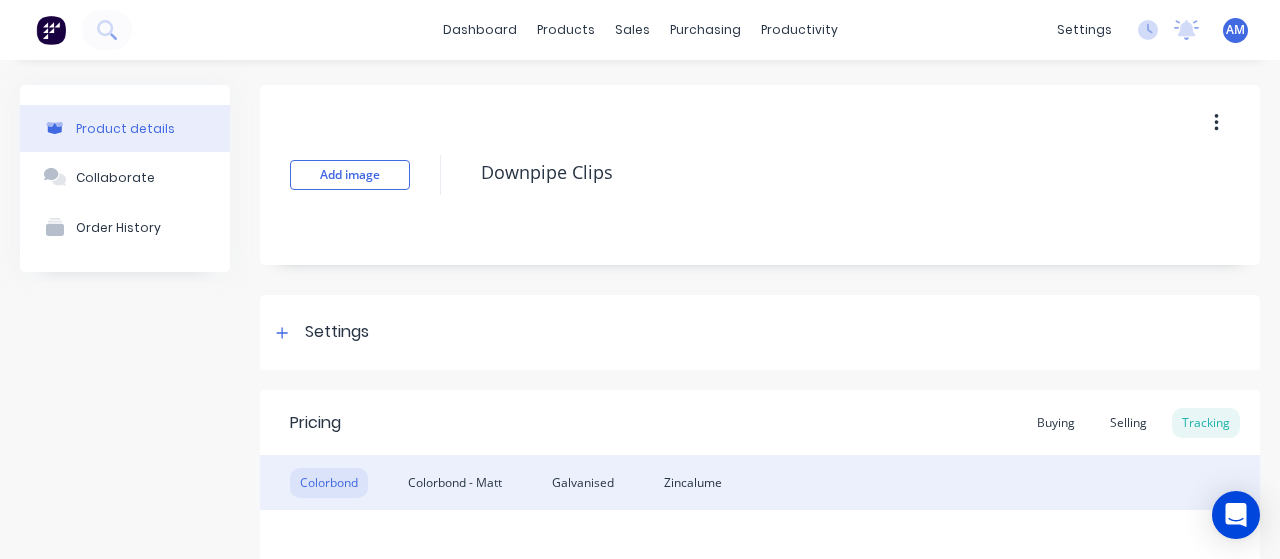 scroll, scrollTop: 0, scrollLeft: 0, axis: both 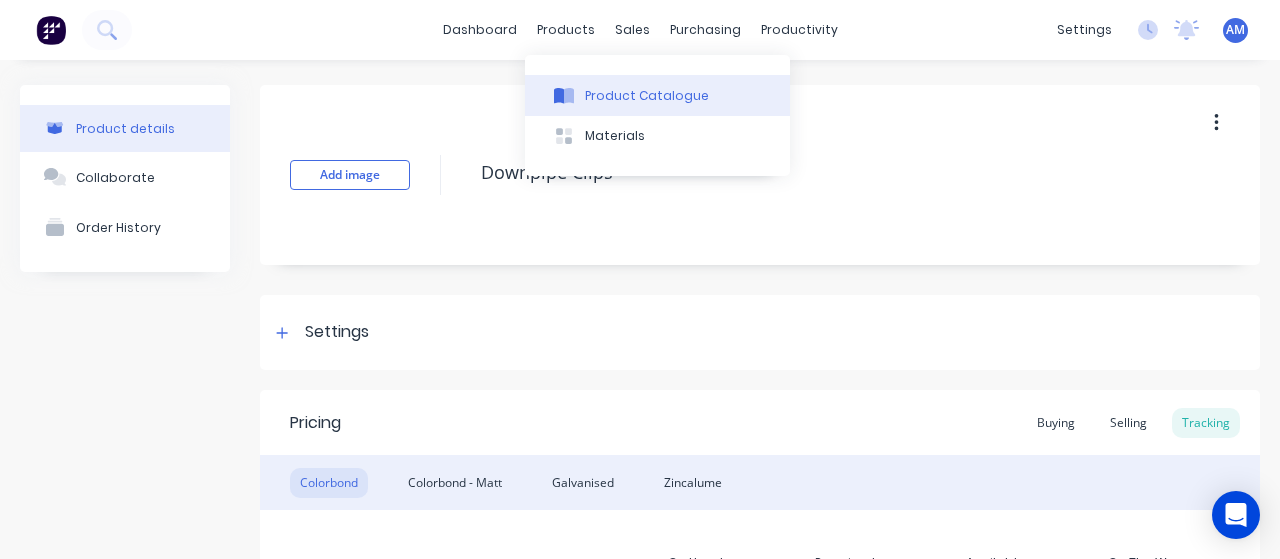 click on "Product Catalogue" at bounding box center [657, 95] 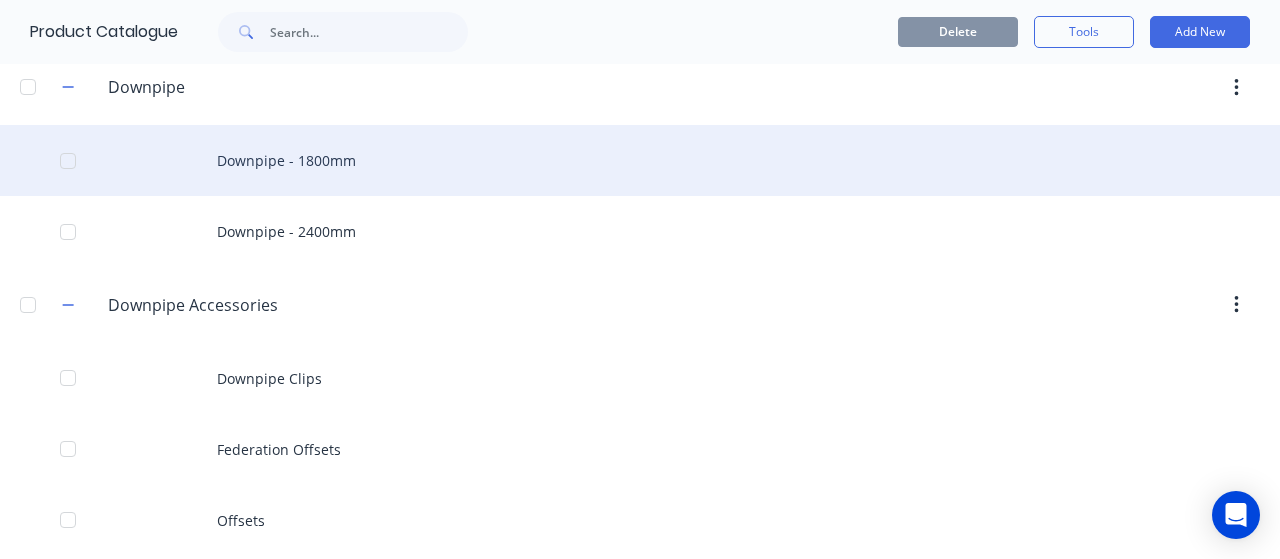 scroll, scrollTop: 200, scrollLeft: 0, axis: vertical 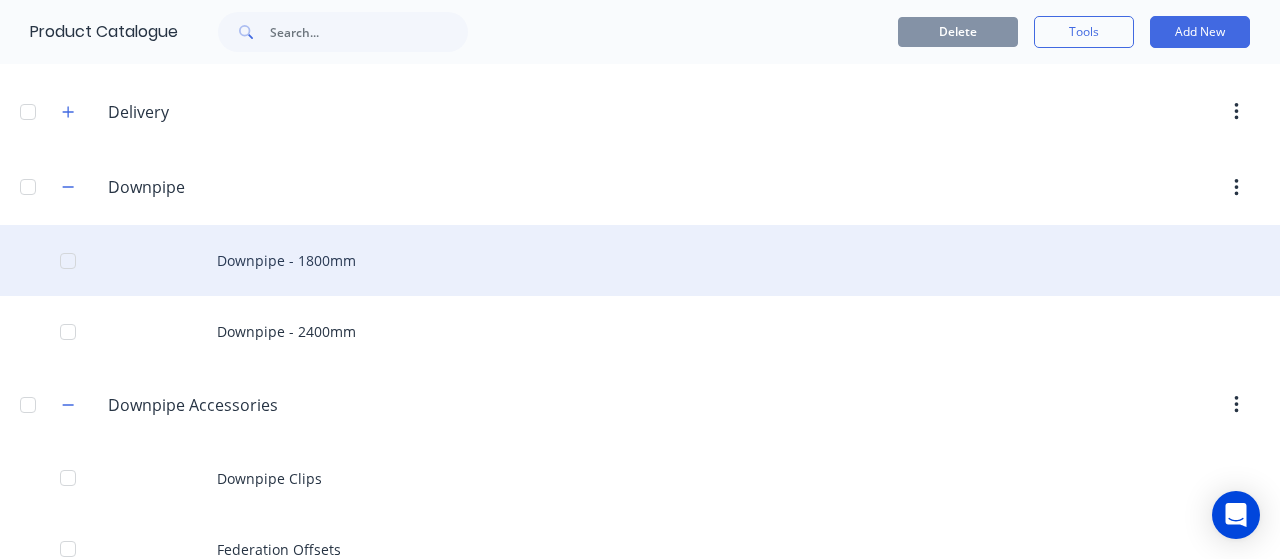 click on "Downpipe - 1800mm" at bounding box center (640, 260) 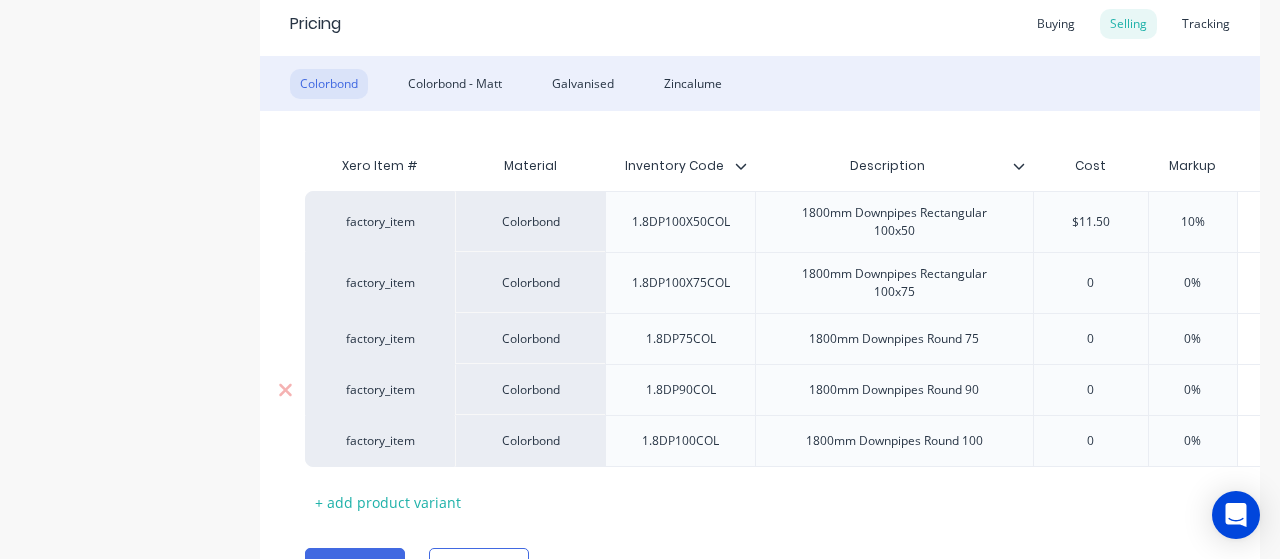 scroll, scrollTop: 400, scrollLeft: 0, axis: vertical 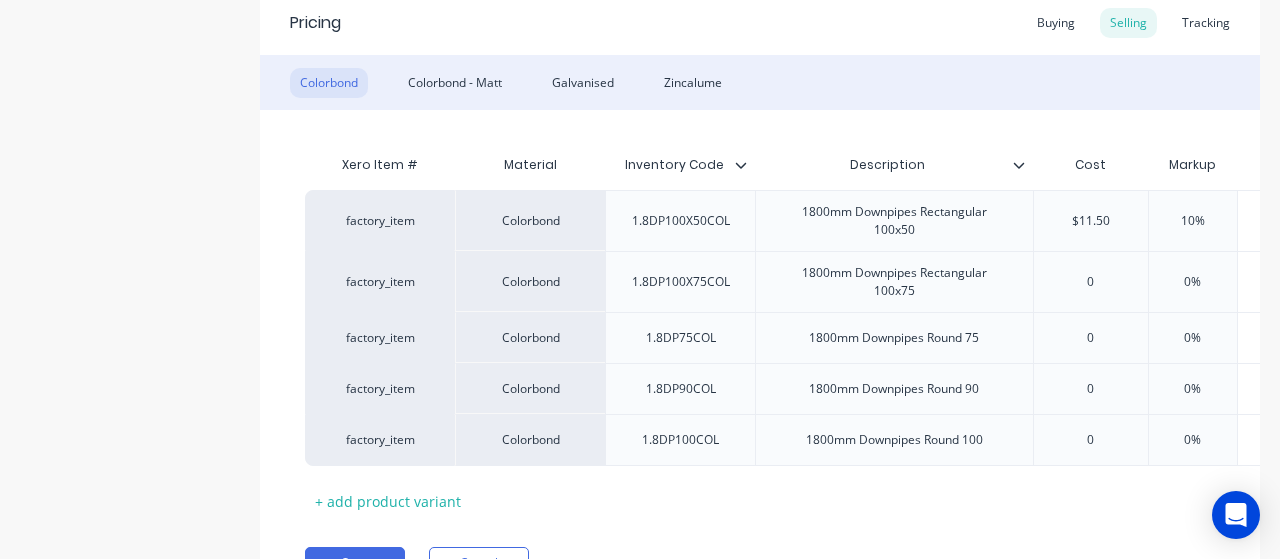 drag, startPoint x: 782, startPoint y: 531, endPoint x: 818, endPoint y: 535, distance: 36.221542 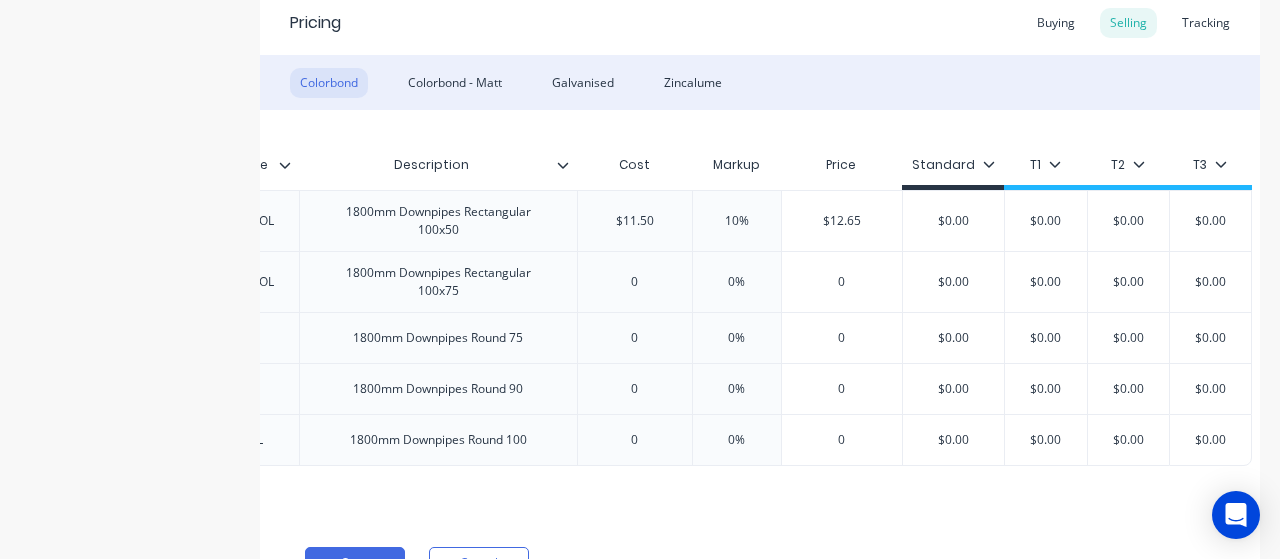 scroll, scrollTop: 0, scrollLeft: 471, axis: horizontal 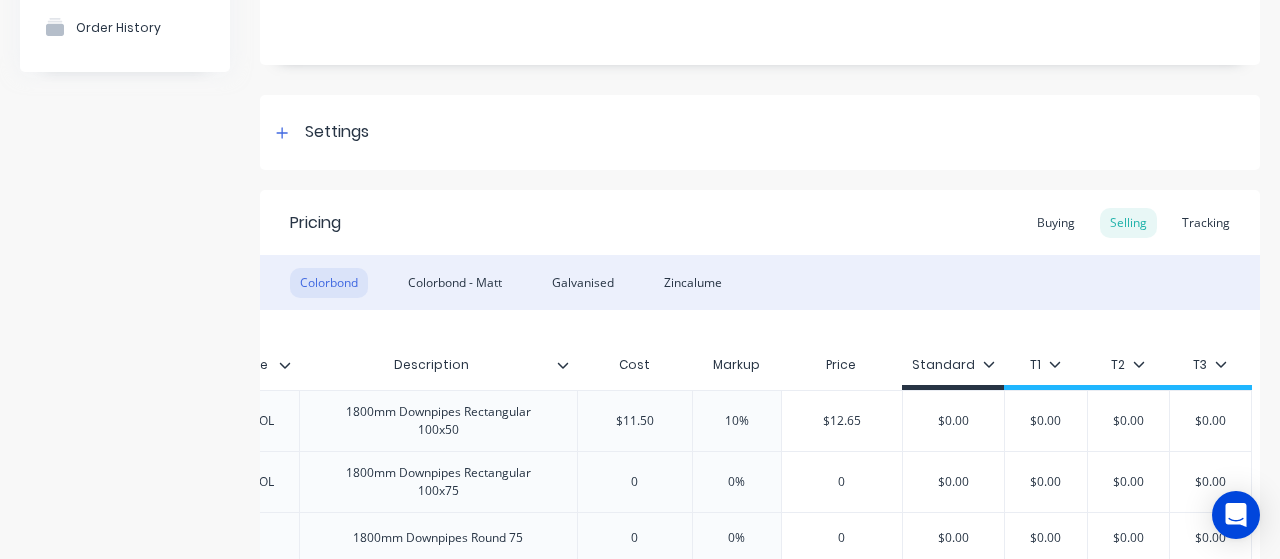 click on "Pricing Buying Selling Tracking" at bounding box center [760, 222] 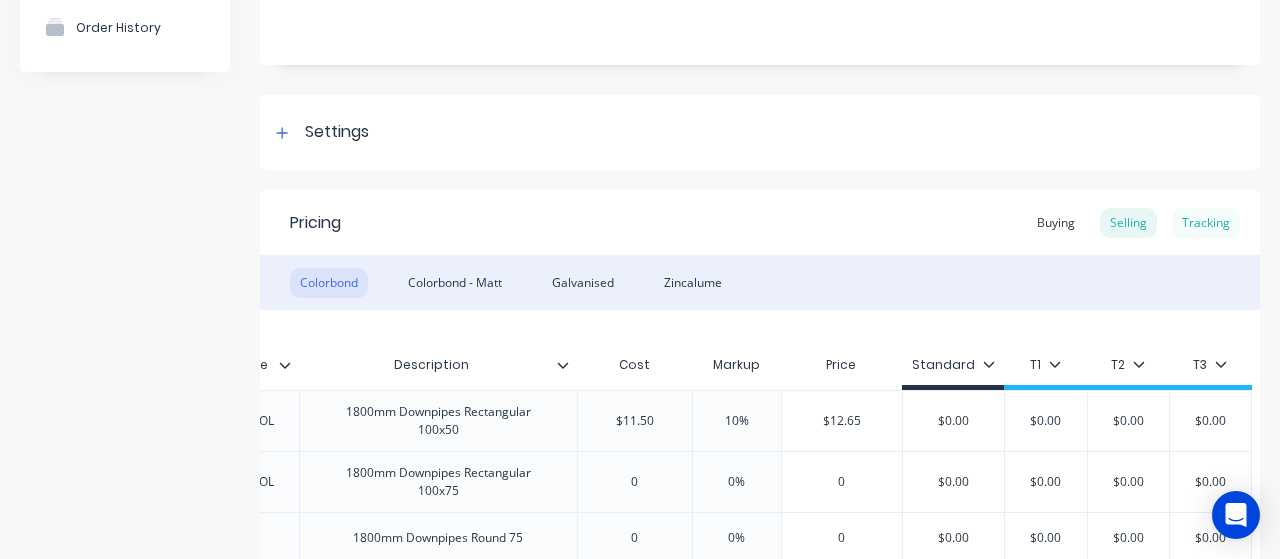 click on "Tracking" at bounding box center [1206, 223] 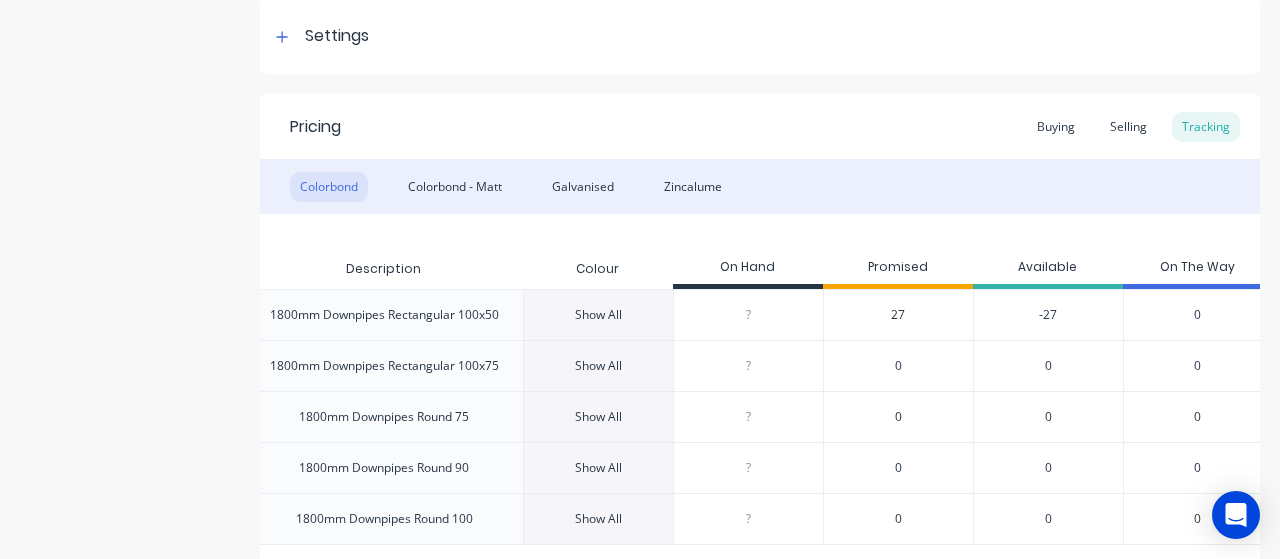 scroll, scrollTop: 441, scrollLeft: 0, axis: vertical 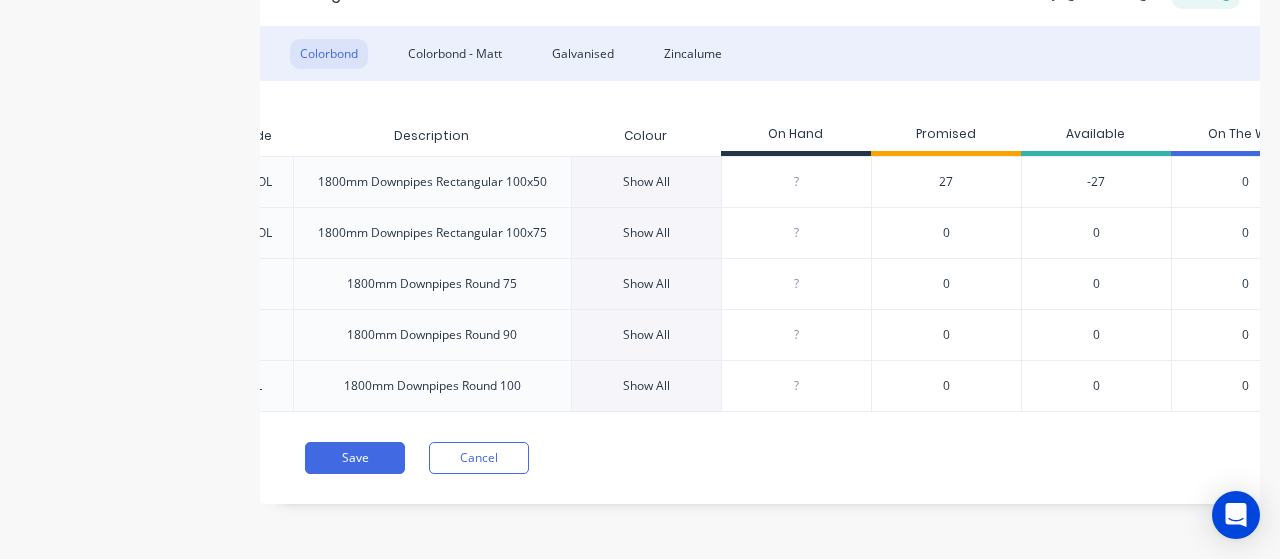 click on "Show All" at bounding box center (646, 335) 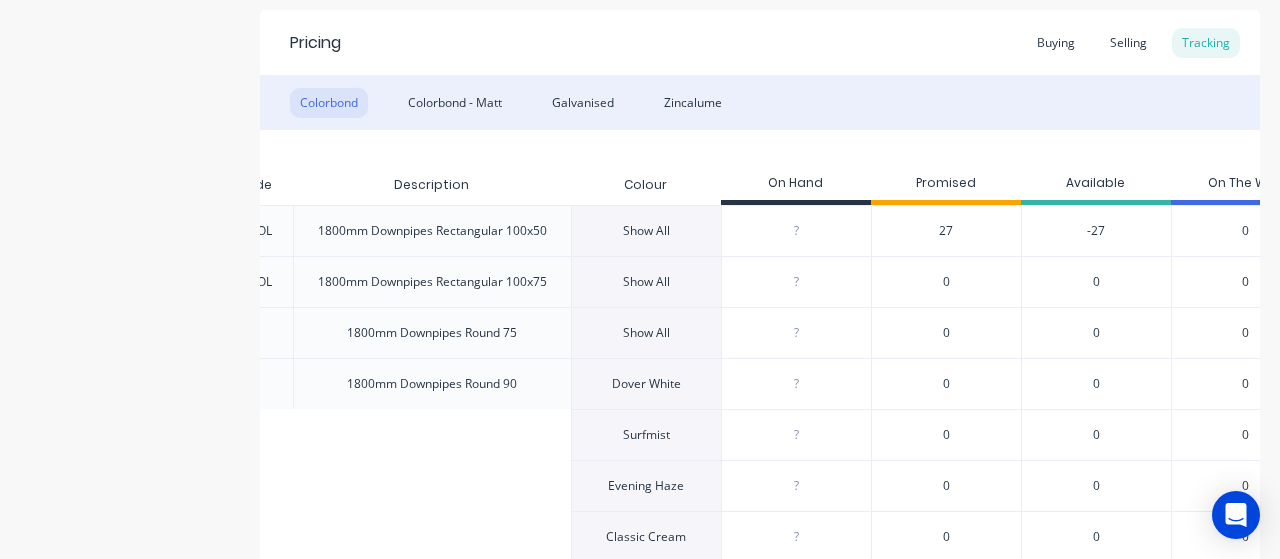 scroll, scrollTop: 356, scrollLeft: 0, axis: vertical 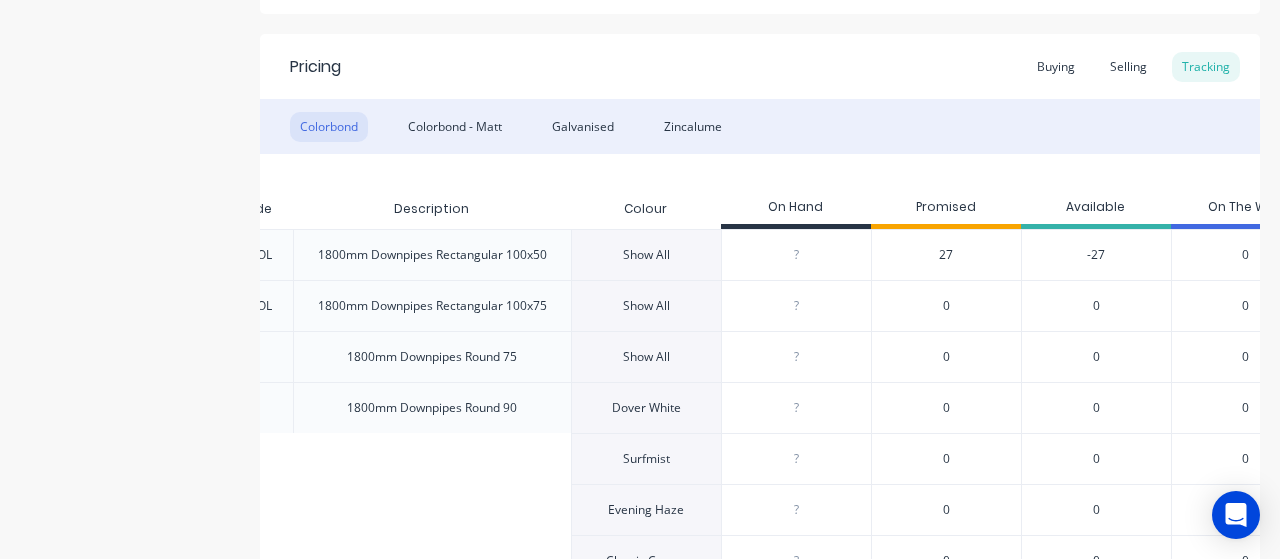 click on "Show All" at bounding box center (646, 306) 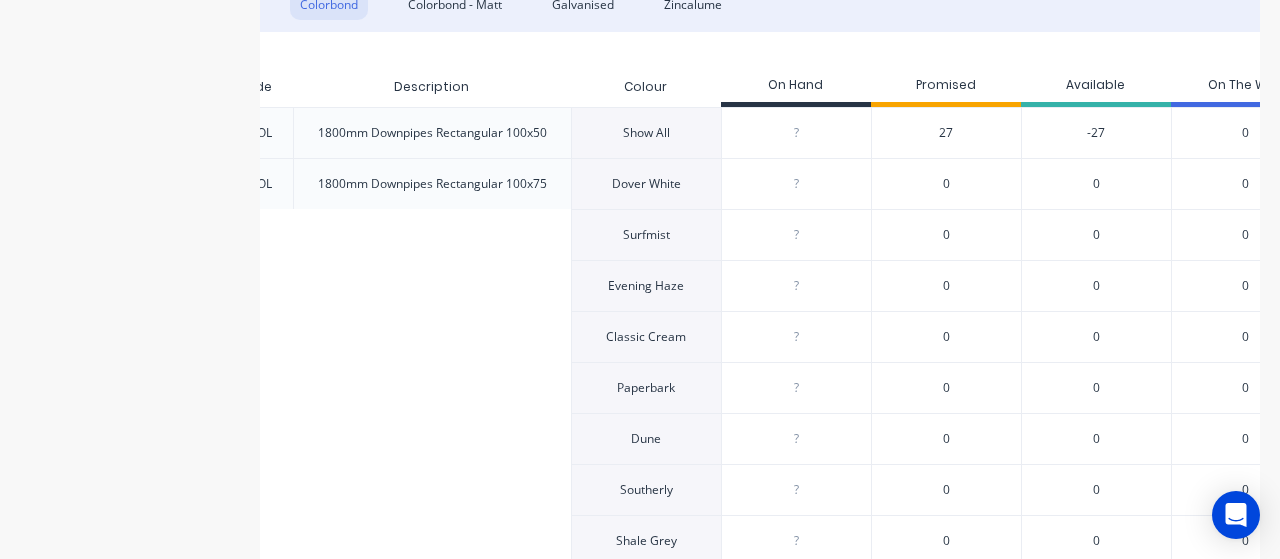 scroll, scrollTop: 470, scrollLeft: 0, axis: vertical 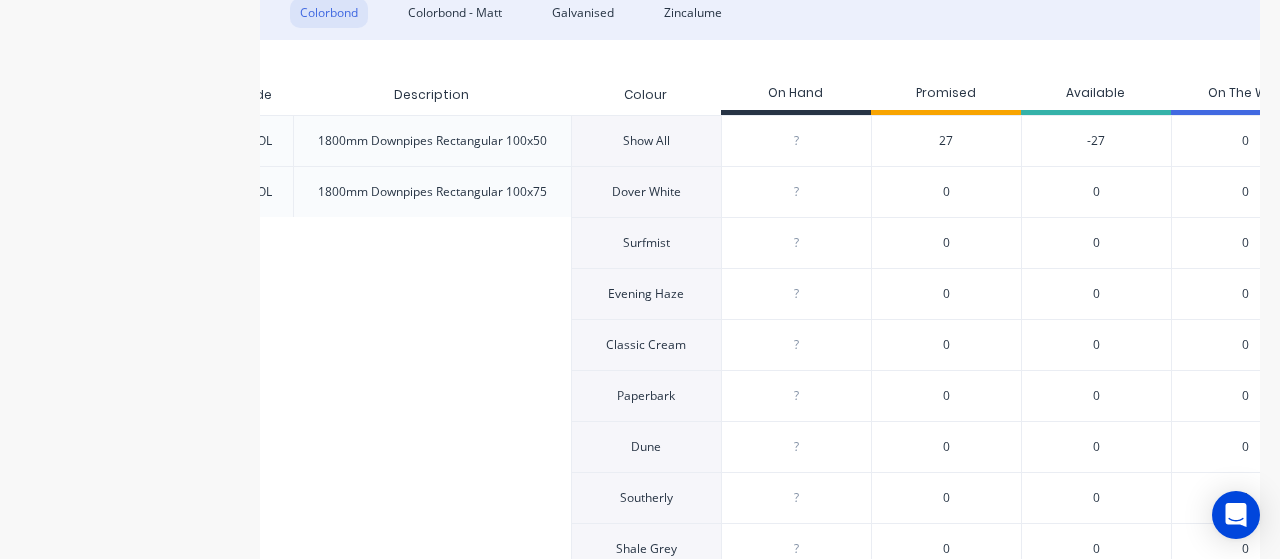 click on "Show All" at bounding box center (646, 140) 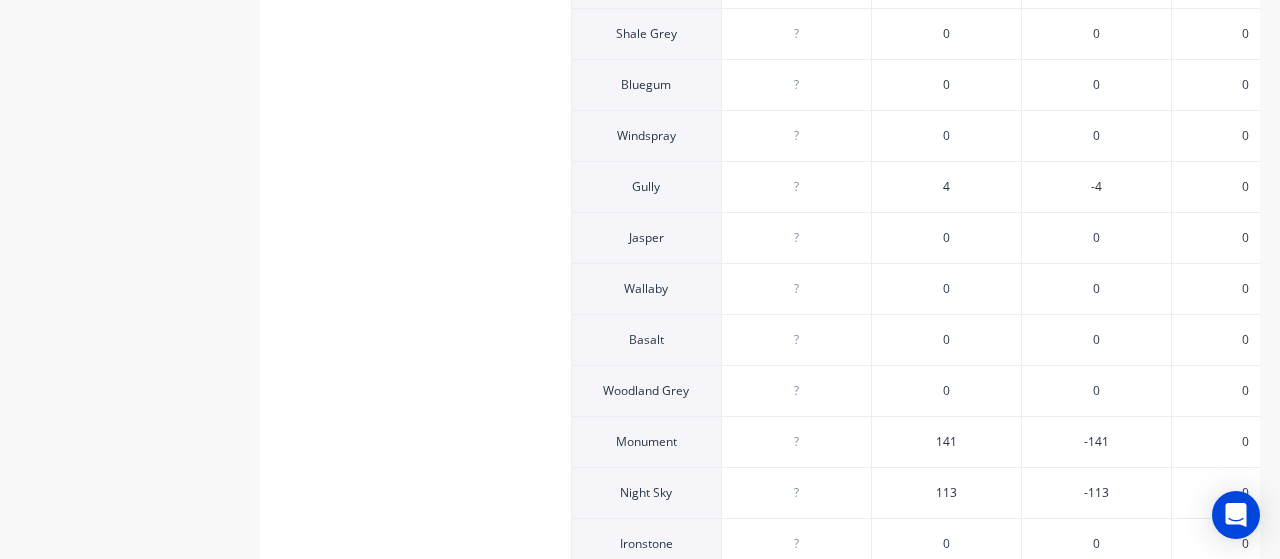 scroll, scrollTop: 870, scrollLeft: 0, axis: vertical 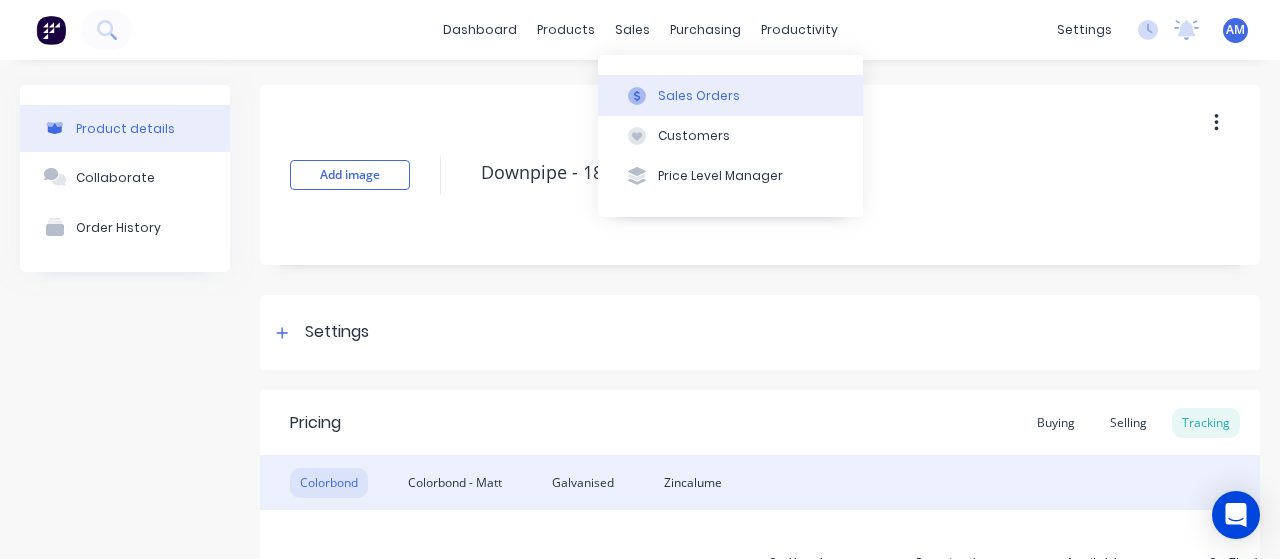 click on "Sales Orders" at bounding box center [699, 96] 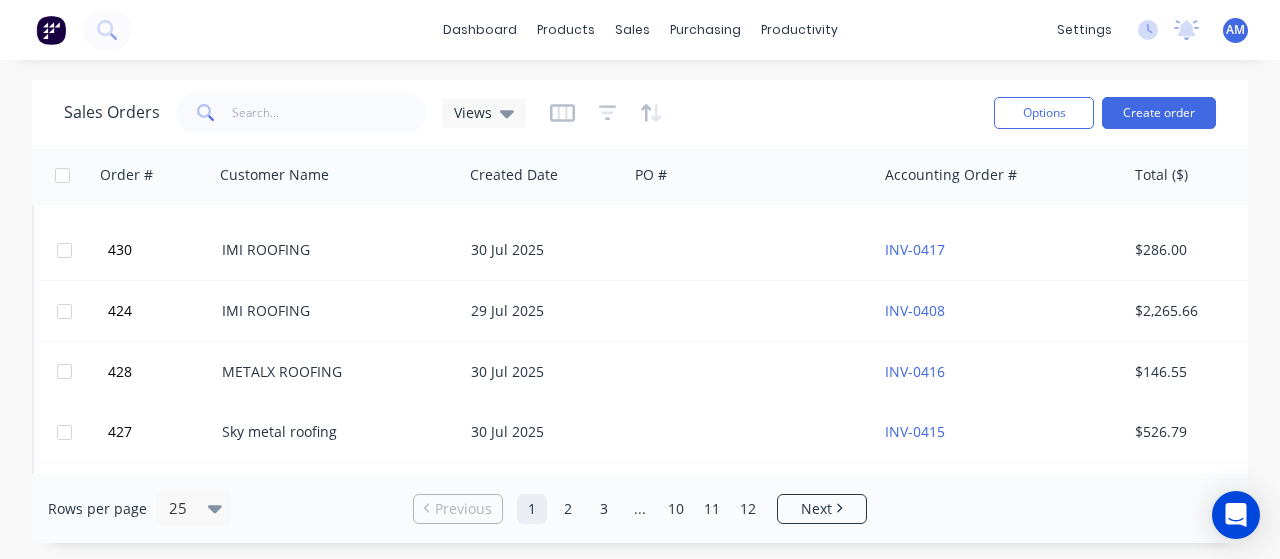 scroll, scrollTop: 1257, scrollLeft: 0, axis: vertical 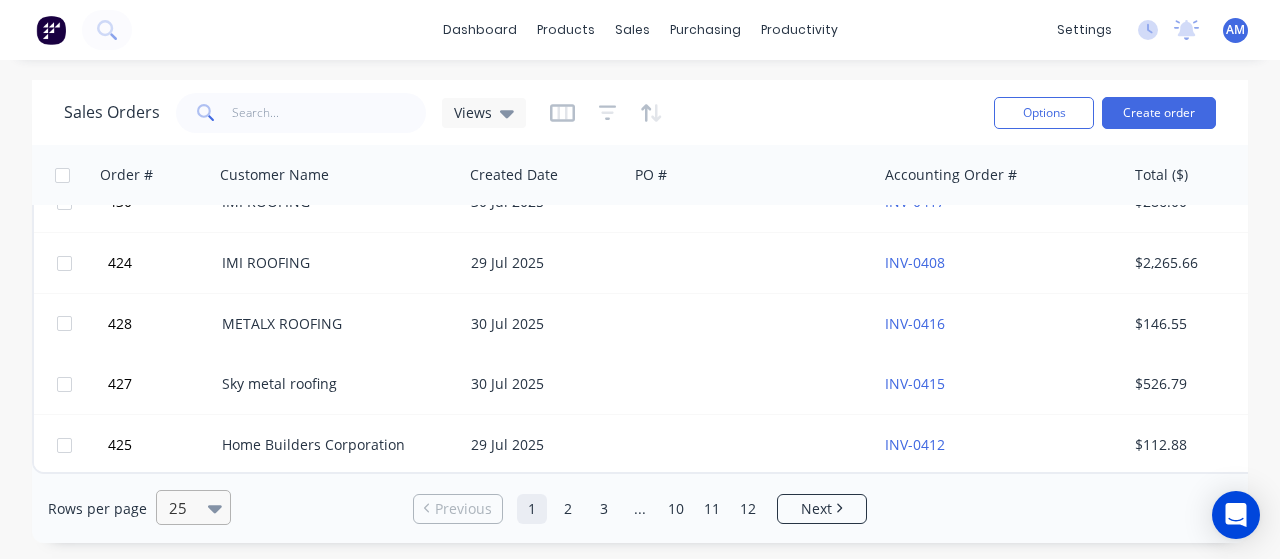 click at bounding box center [184, 508] 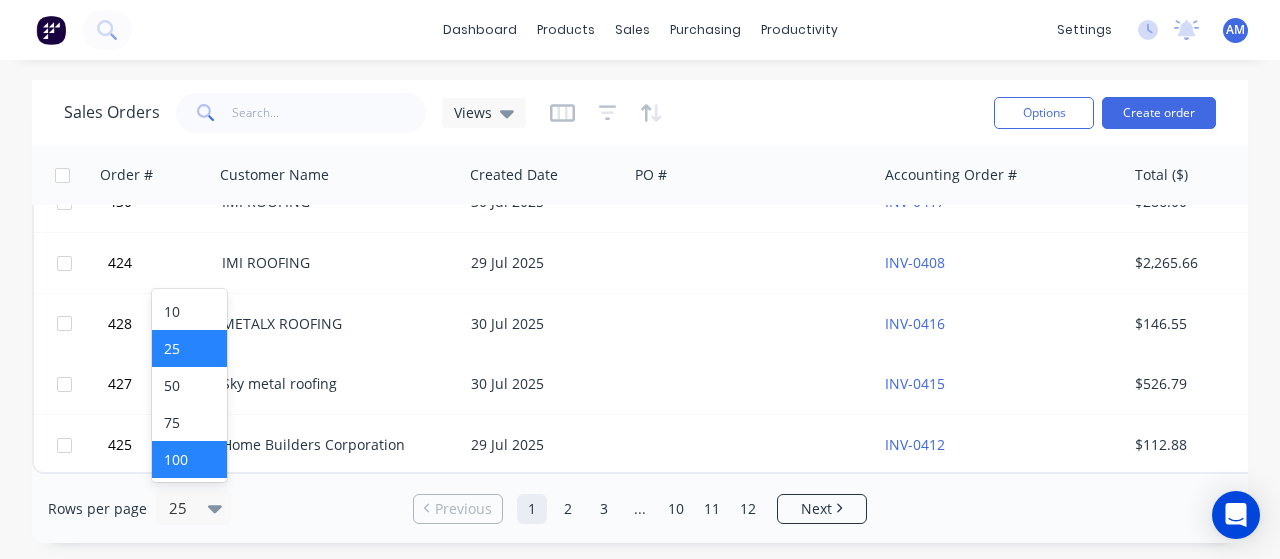 click on "100" at bounding box center (189, 459) 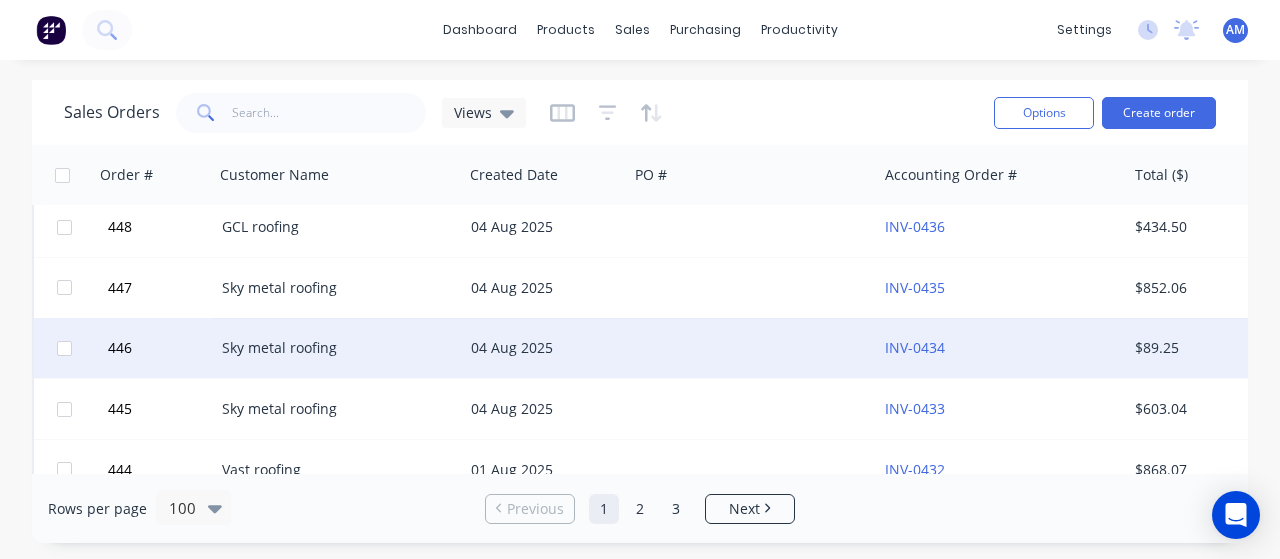 scroll, scrollTop: 0, scrollLeft: 0, axis: both 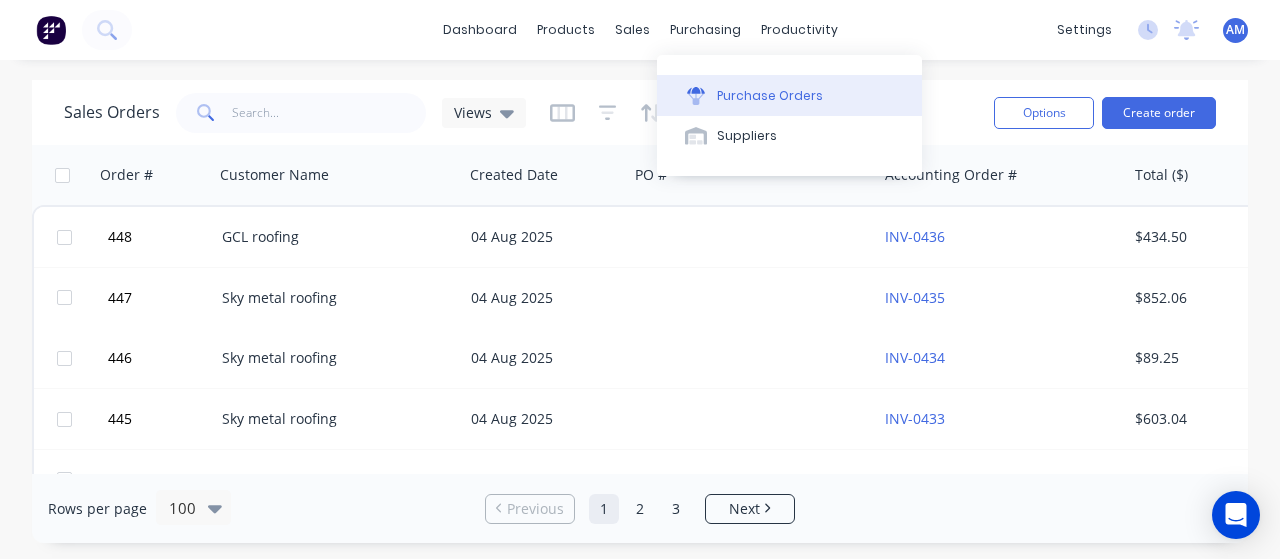 click on "Purchase Orders" at bounding box center [770, 96] 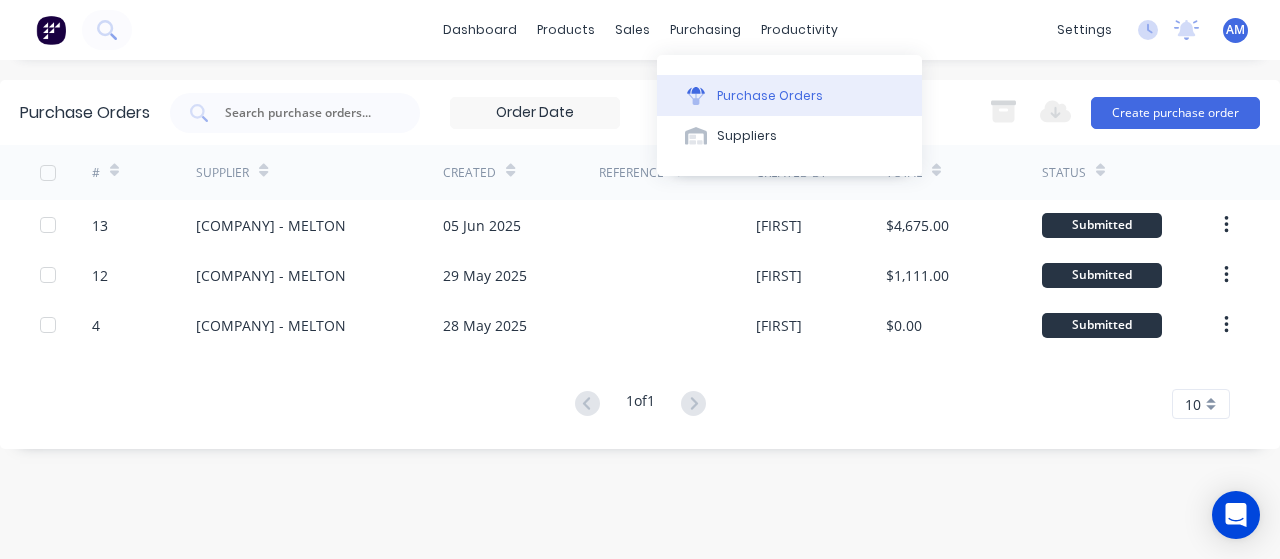click on "Purchase Orders" at bounding box center [770, 96] 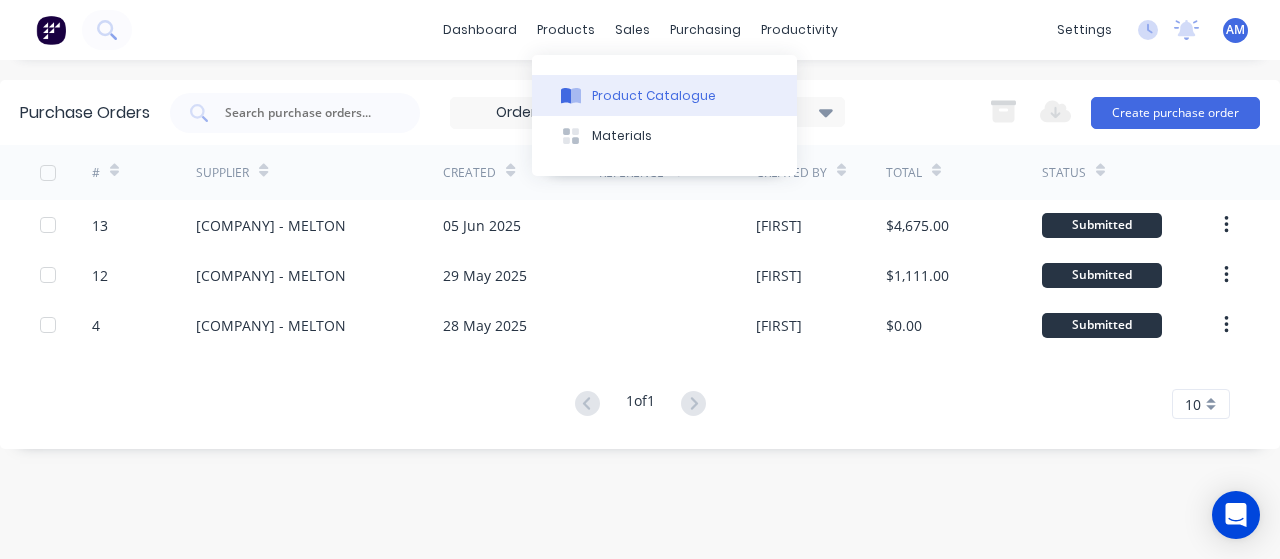 click on "Product Catalogue" at bounding box center (664, 95) 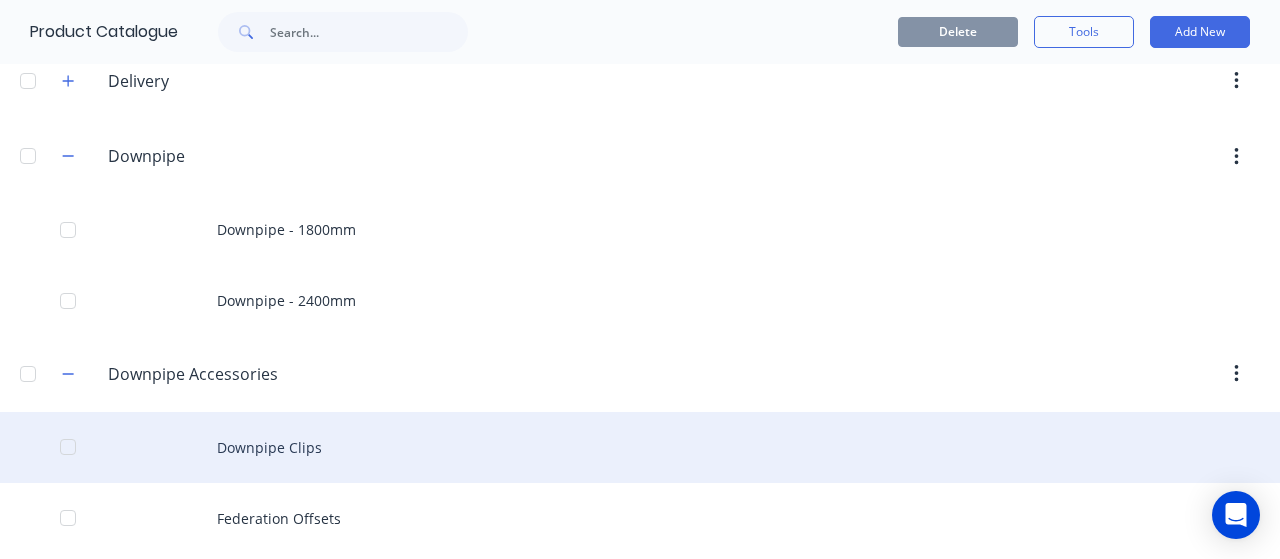 scroll, scrollTop: 200, scrollLeft: 0, axis: vertical 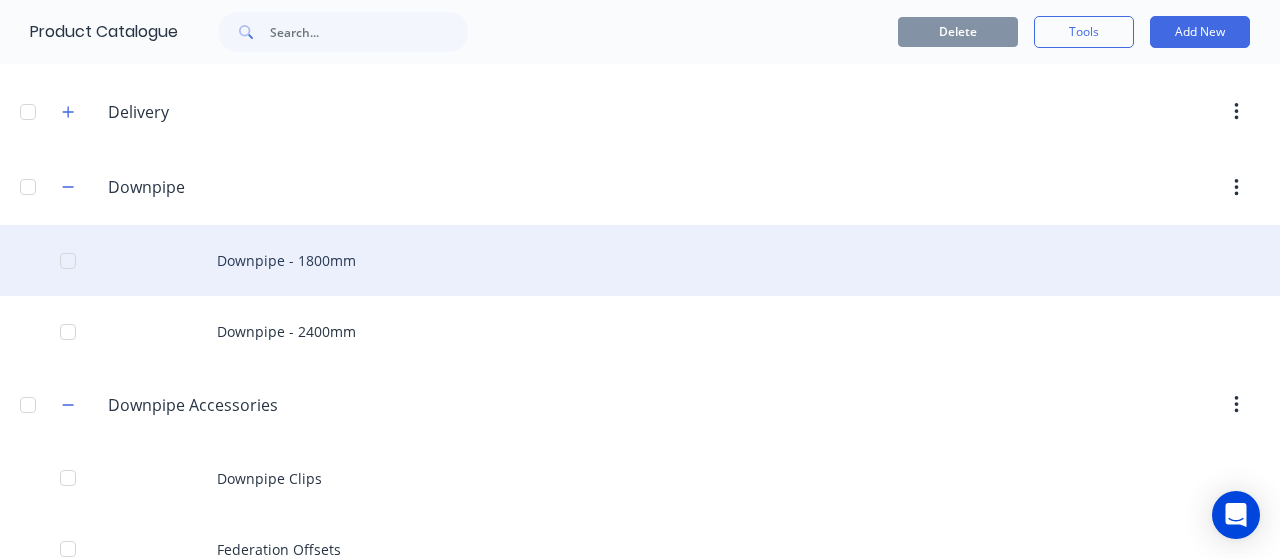 click on "Downpipe - 1800mm" at bounding box center (640, 260) 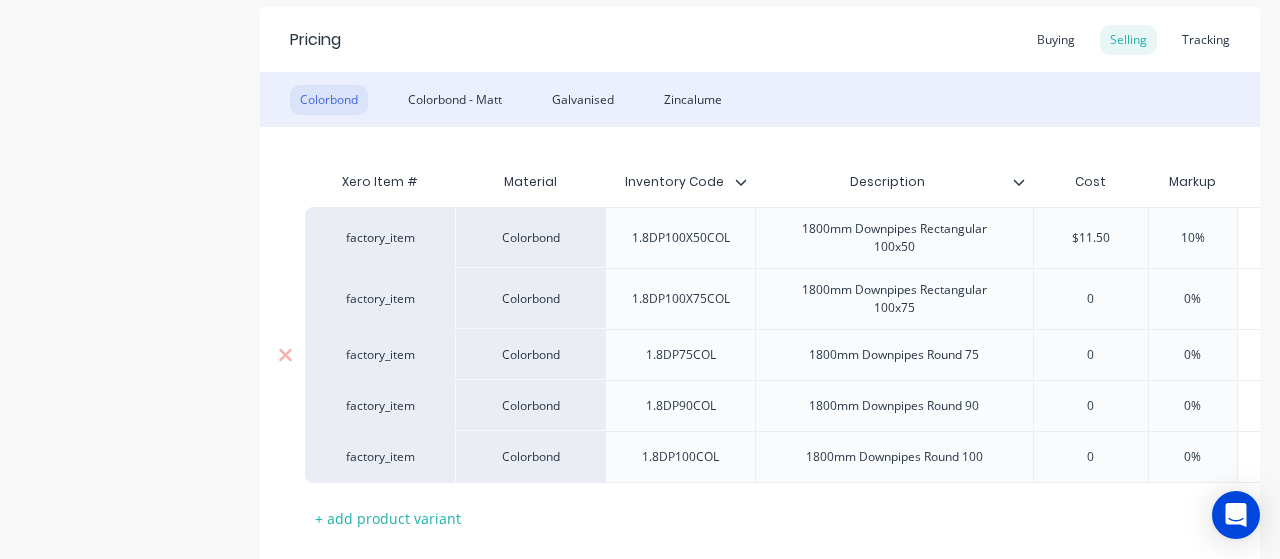 scroll, scrollTop: 500, scrollLeft: 0, axis: vertical 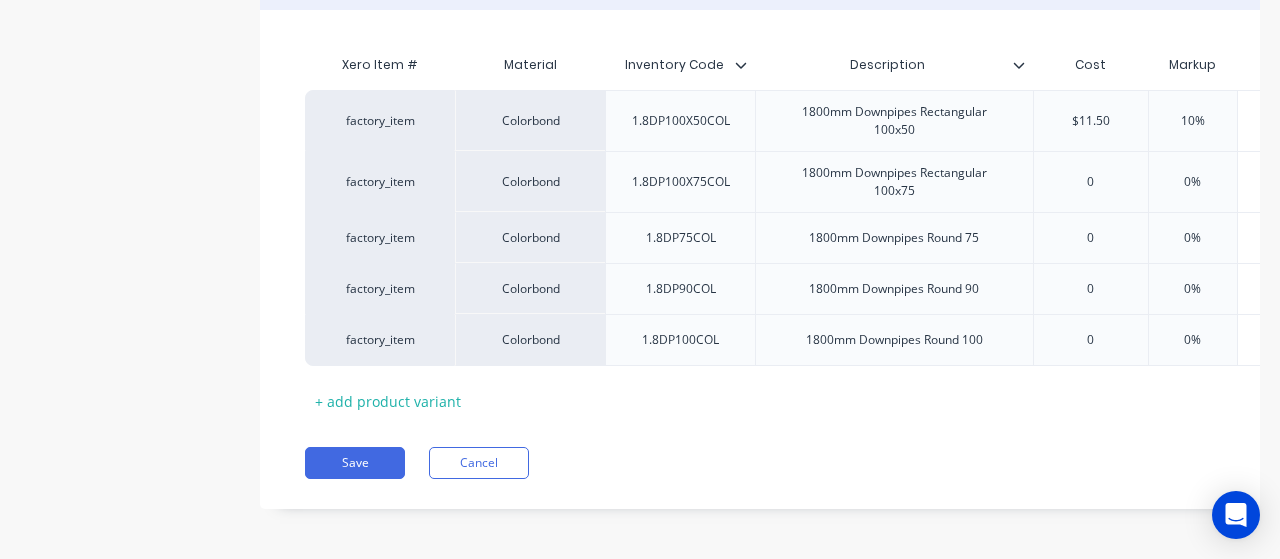 type on "x" 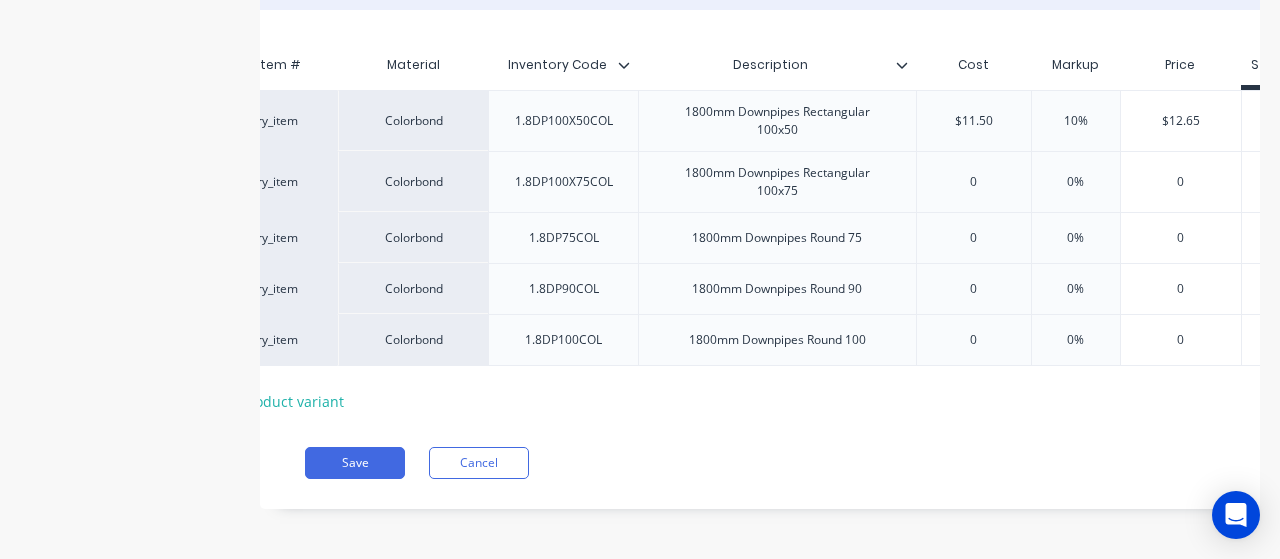 scroll, scrollTop: 0, scrollLeft: 0, axis: both 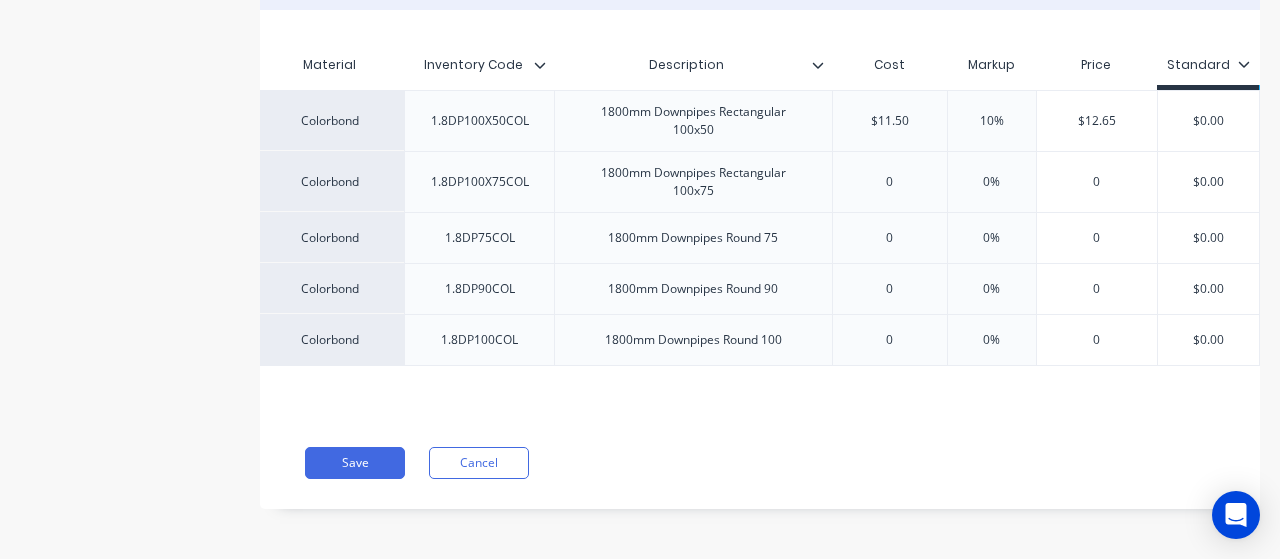 click on "1.8DP75COL" at bounding box center [479, 237] 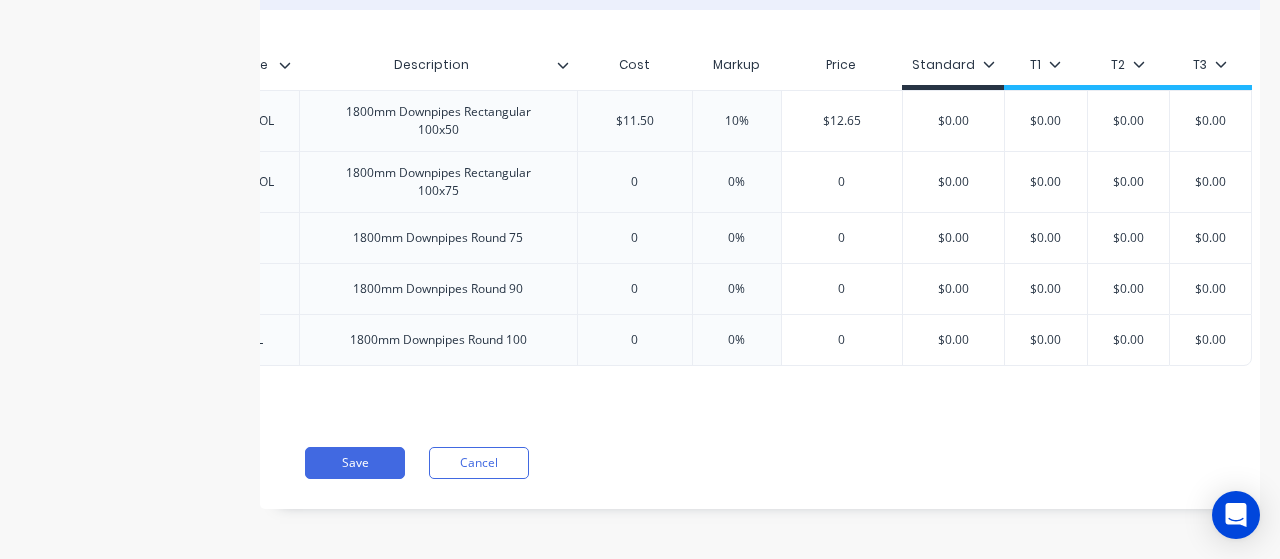 scroll, scrollTop: 0, scrollLeft: 471, axis: horizontal 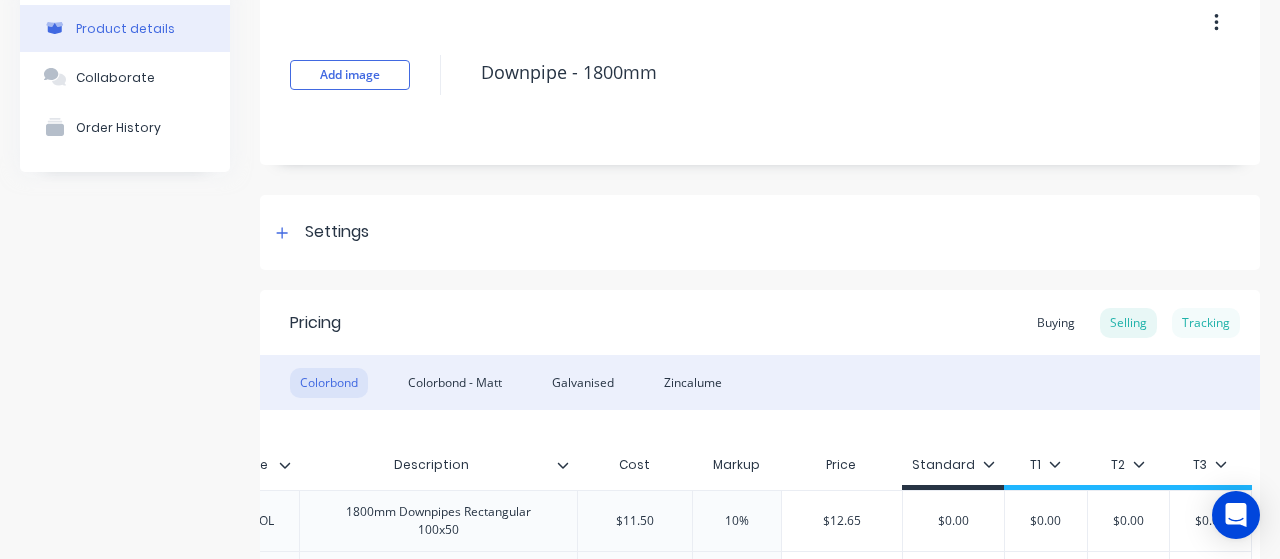 drag, startPoint x: 1184, startPoint y: 309, endPoint x: 1197, endPoint y: 331, distance: 25.553865 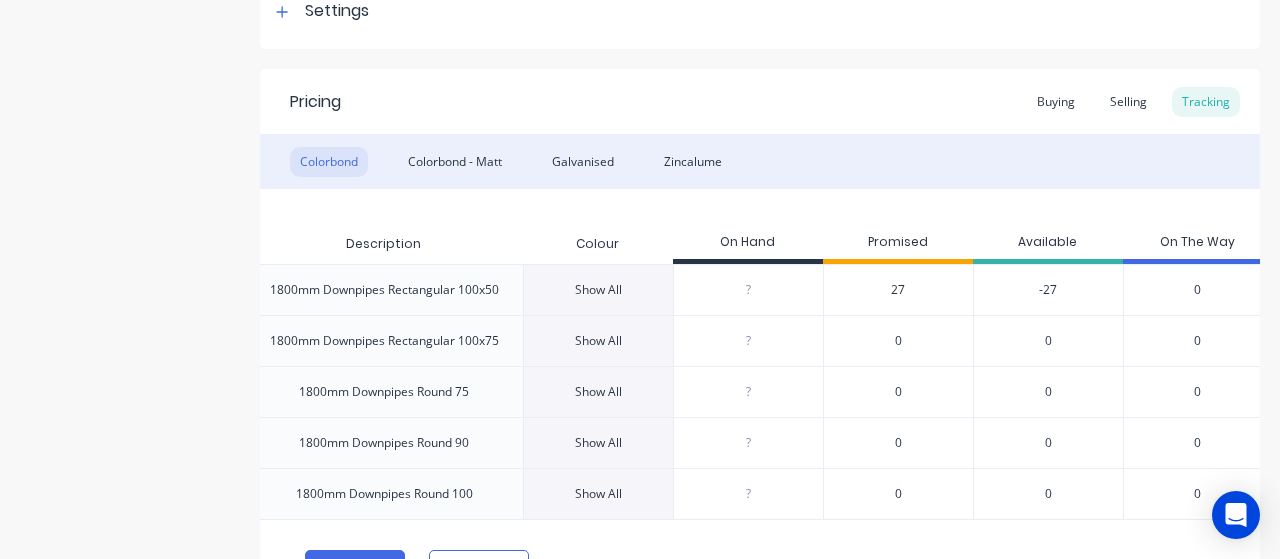 scroll, scrollTop: 400, scrollLeft: 0, axis: vertical 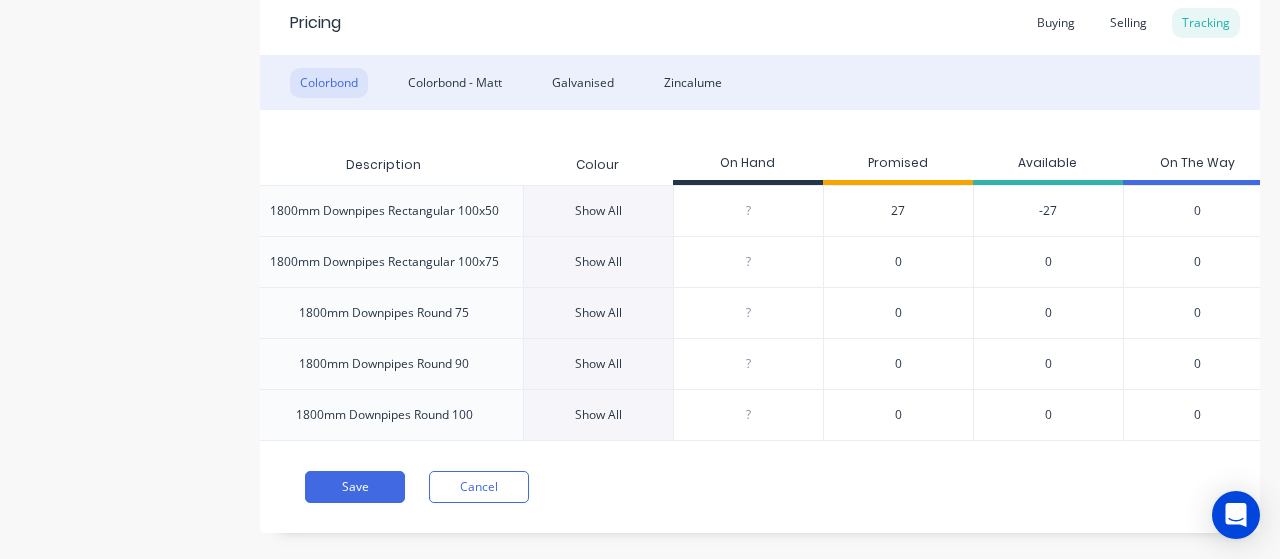 click on "Show All" at bounding box center [598, 313] 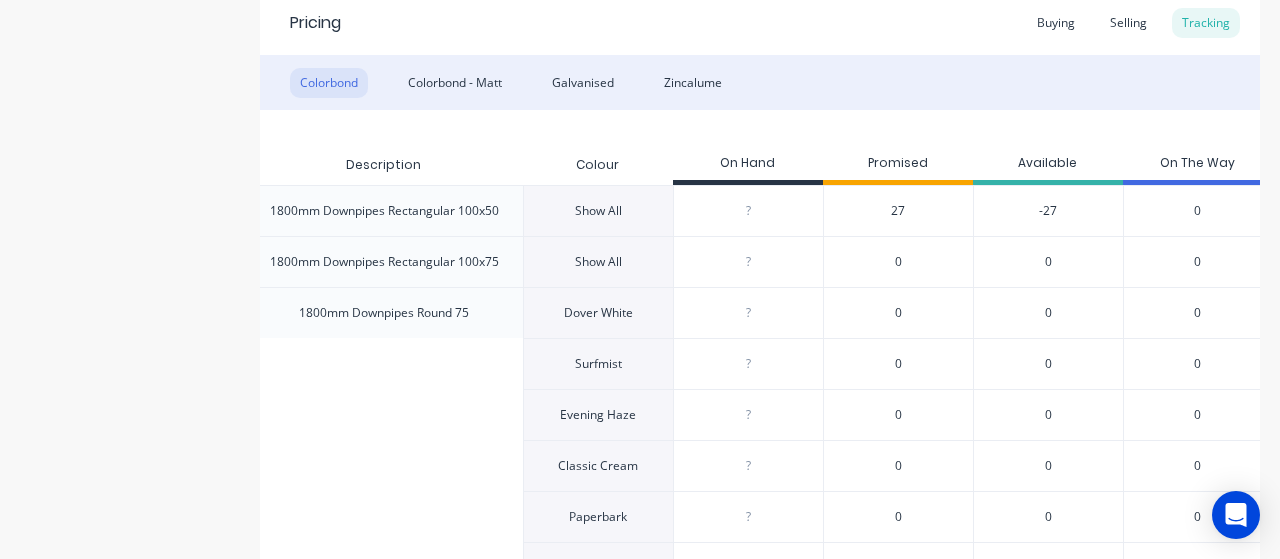 click on "1800mm Downpipes Round 75" at bounding box center (384, 313) 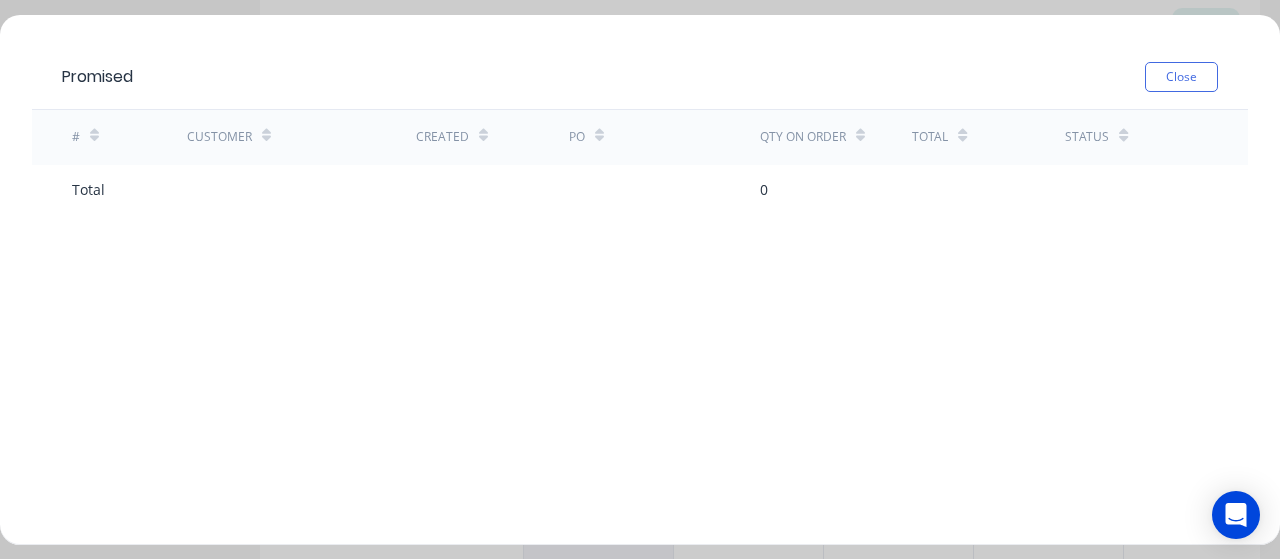 click on "Close" at bounding box center (675, 77) 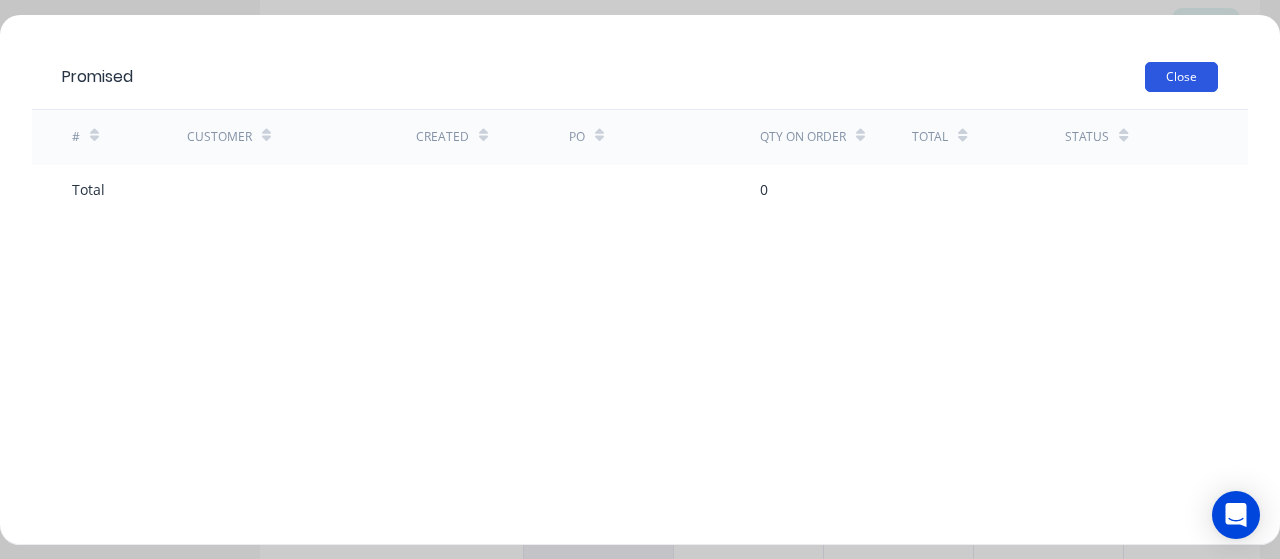 click on "Close" at bounding box center (1181, 77) 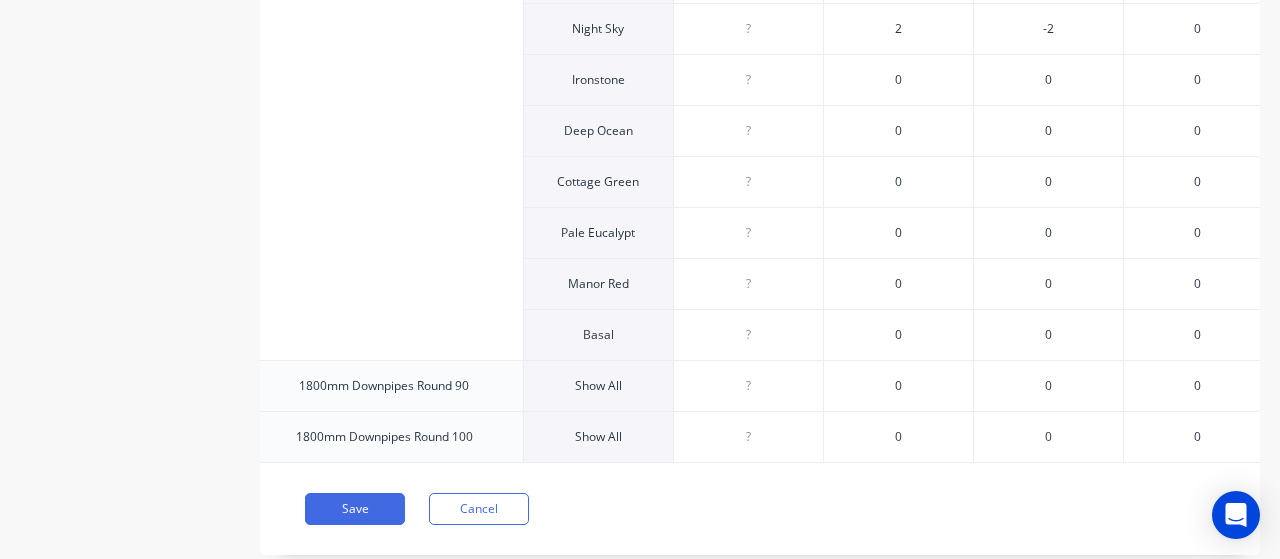 scroll, scrollTop: 1556, scrollLeft: 0, axis: vertical 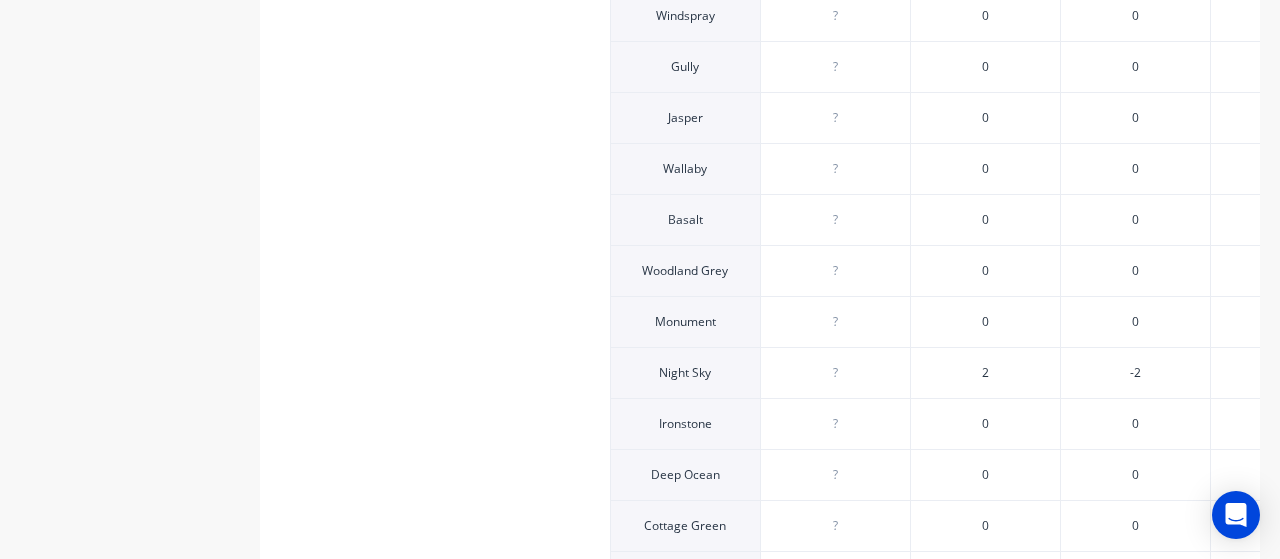 click on "2" at bounding box center (985, 373) 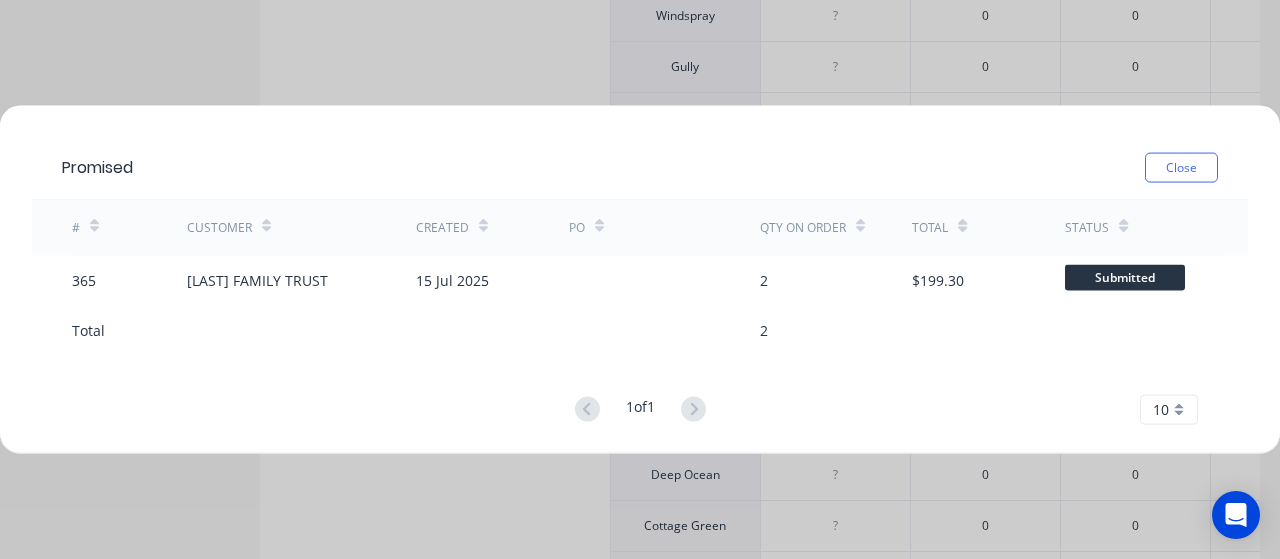 drag, startPoint x: 1186, startPoint y: 173, endPoint x: 1107, endPoint y: 180, distance: 79.30952 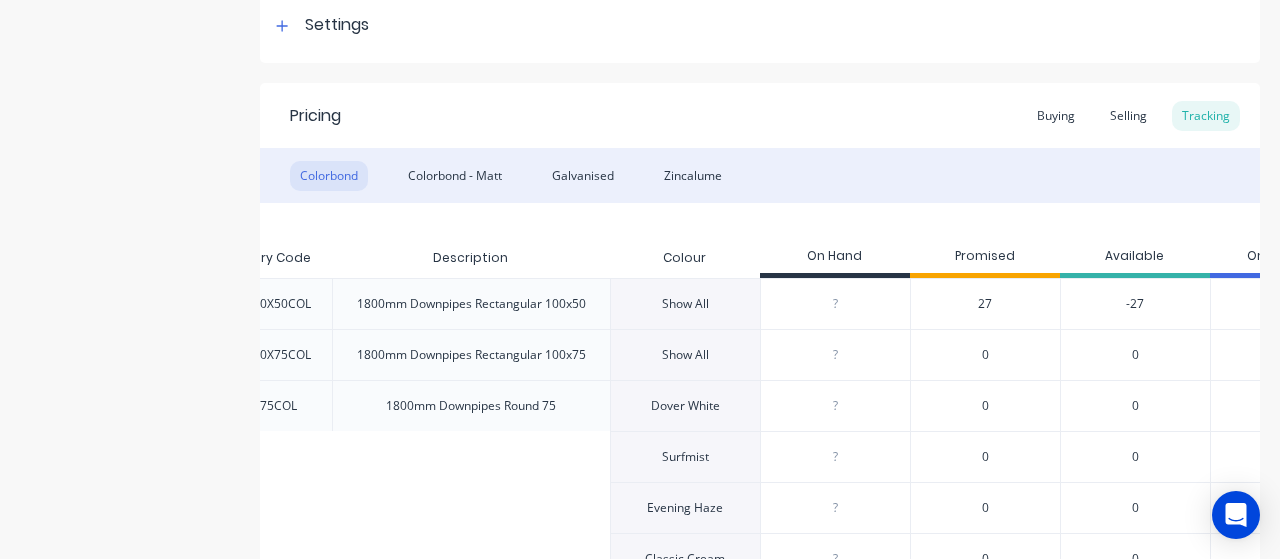 scroll, scrollTop: 356, scrollLeft: 0, axis: vertical 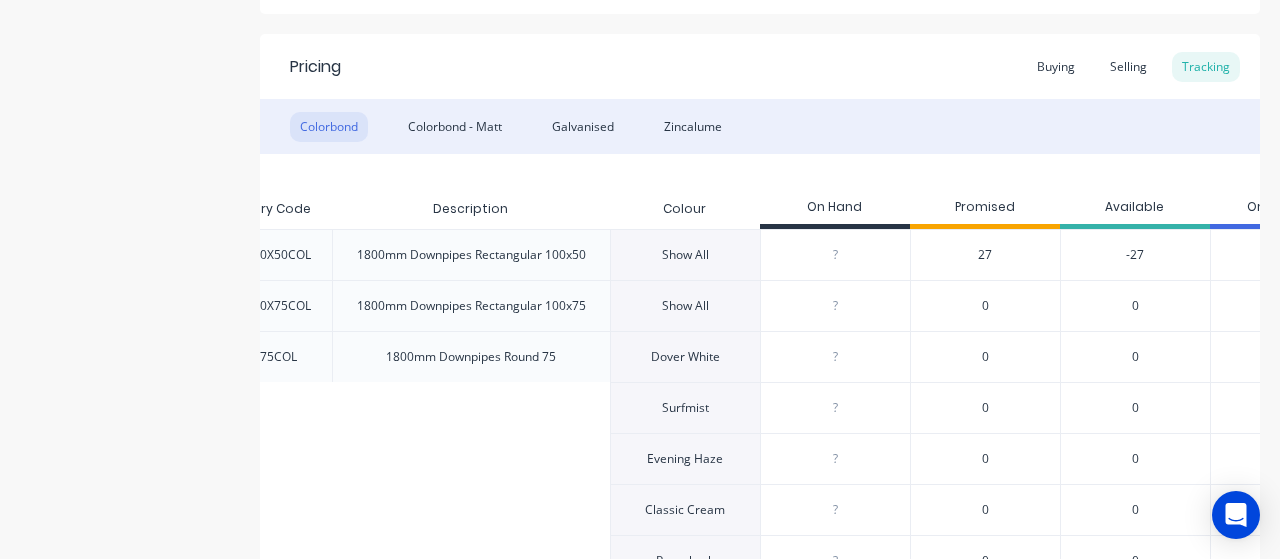 click on "Show All" at bounding box center [685, 306] 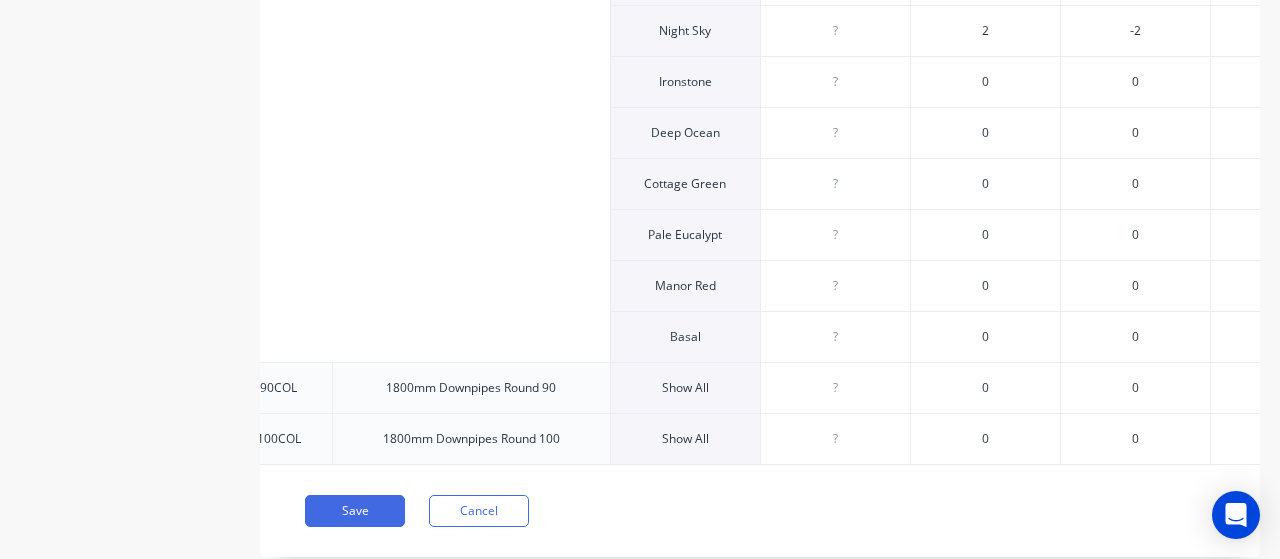scroll, scrollTop: 2670, scrollLeft: 0, axis: vertical 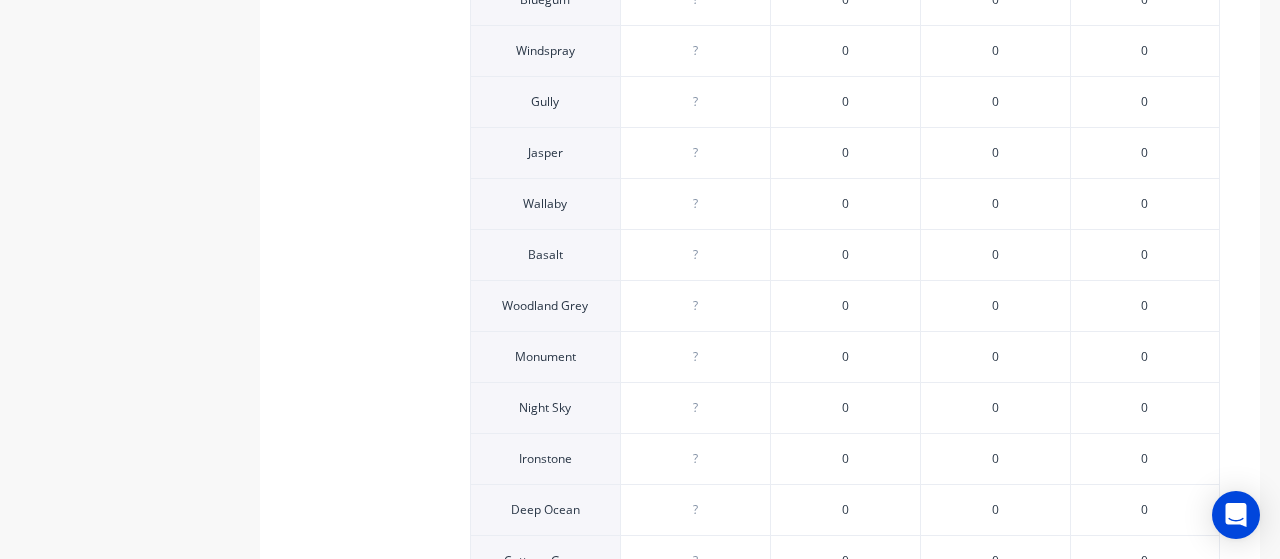 click on "0" at bounding box center [845, 408] 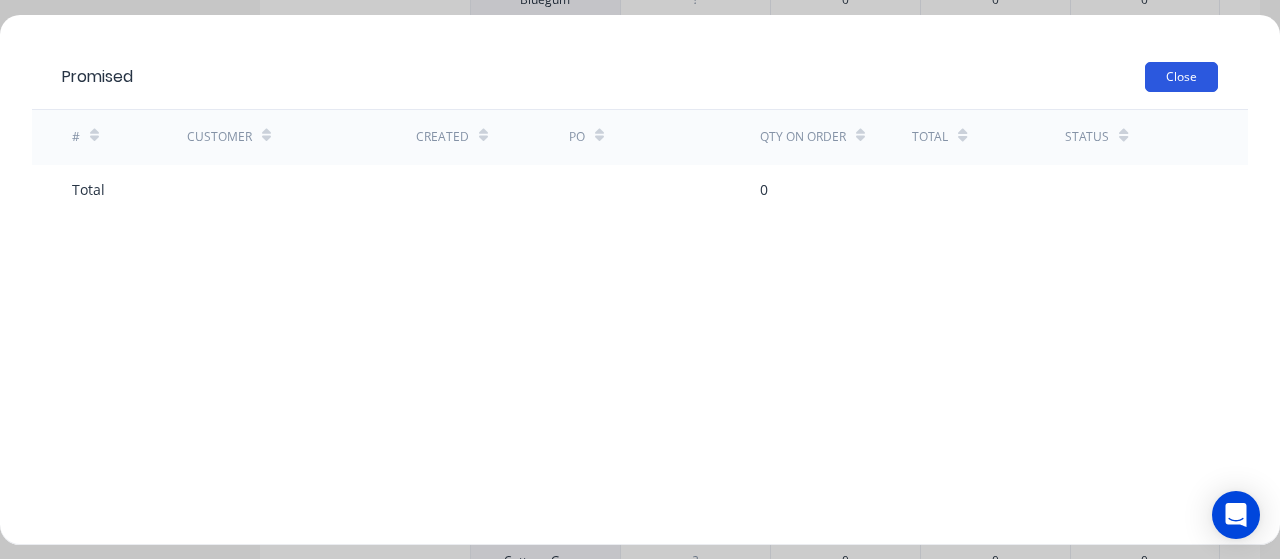 click on "Close" at bounding box center (1181, 77) 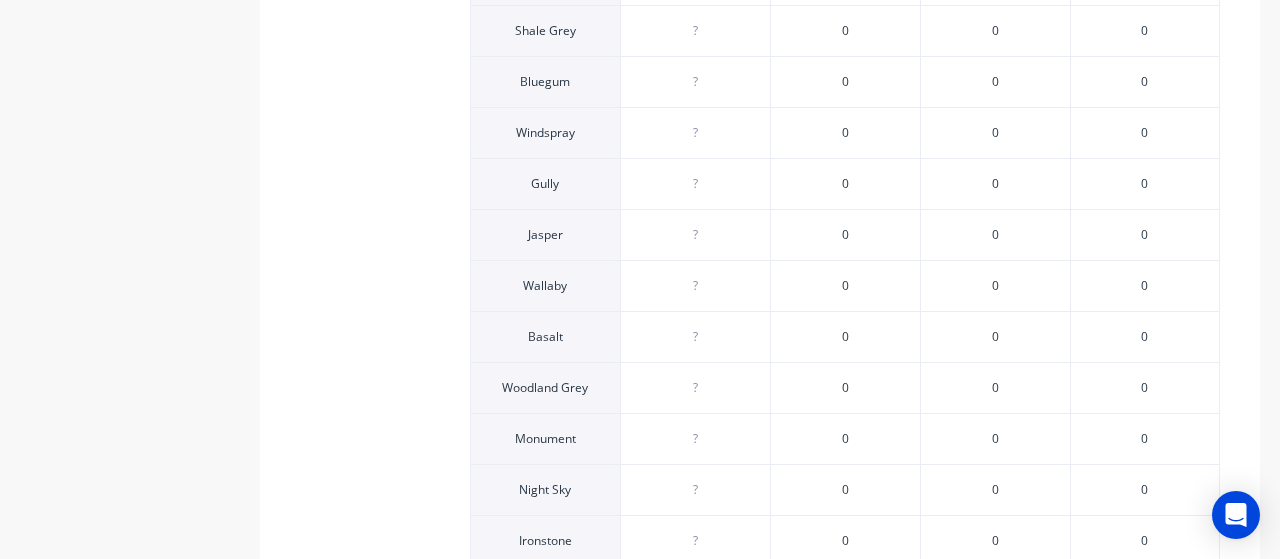 scroll, scrollTop: 770, scrollLeft: 0, axis: vertical 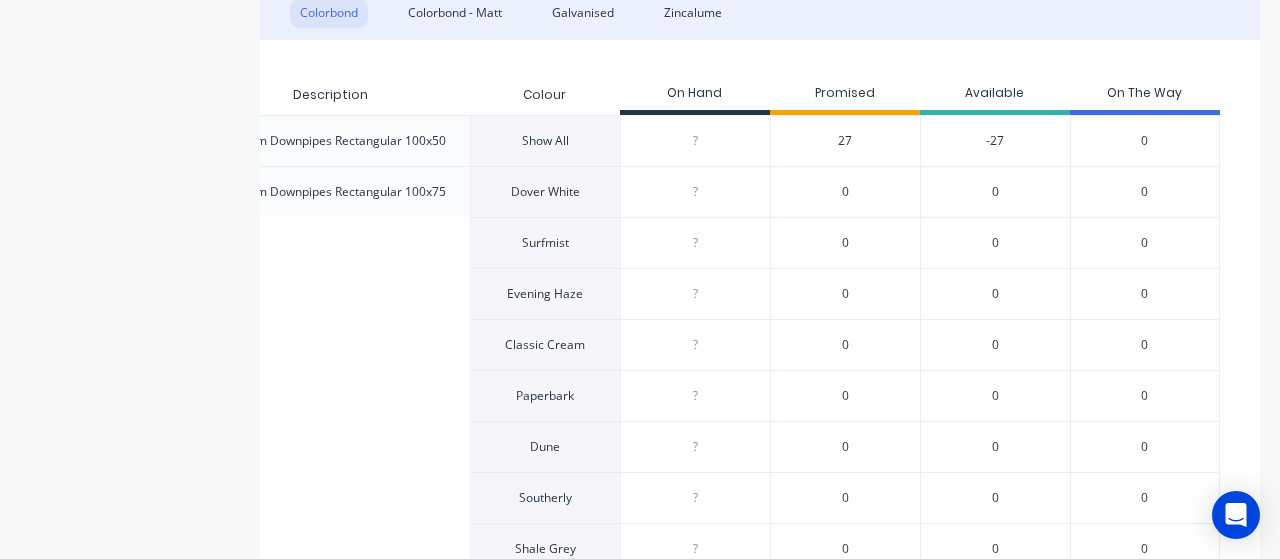 click on "1800mm Downpipes Rectangular 100x75" at bounding box center [331, 192] 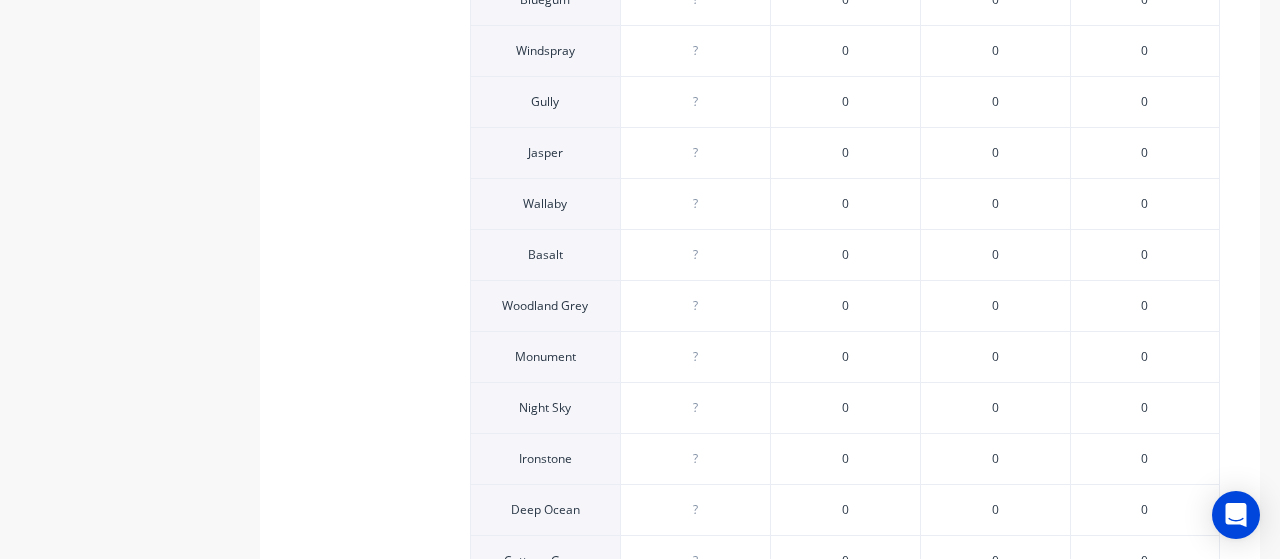 scroll, scrollTop: 370, scrollLeft: 0, axis: vertical 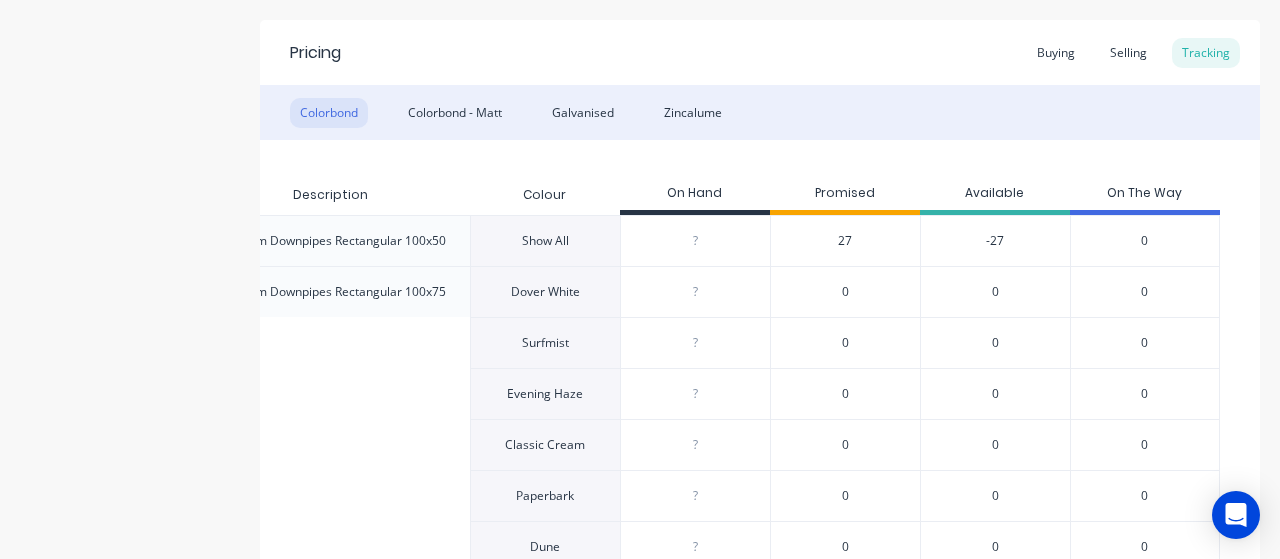 click on "1800mm Downpipes Rectangular 100x75" at bounding box center [331, 292] 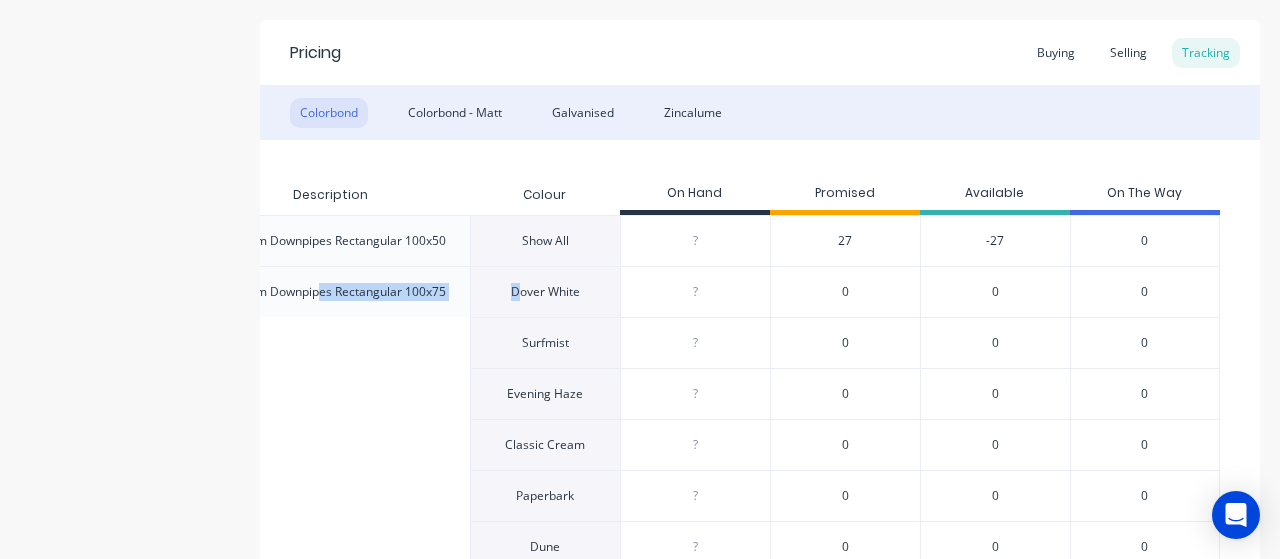 drag, startPoint x: 305, startPoint y: 283, endPoint x: 506, endPoint y: 289, distance: 201.08954 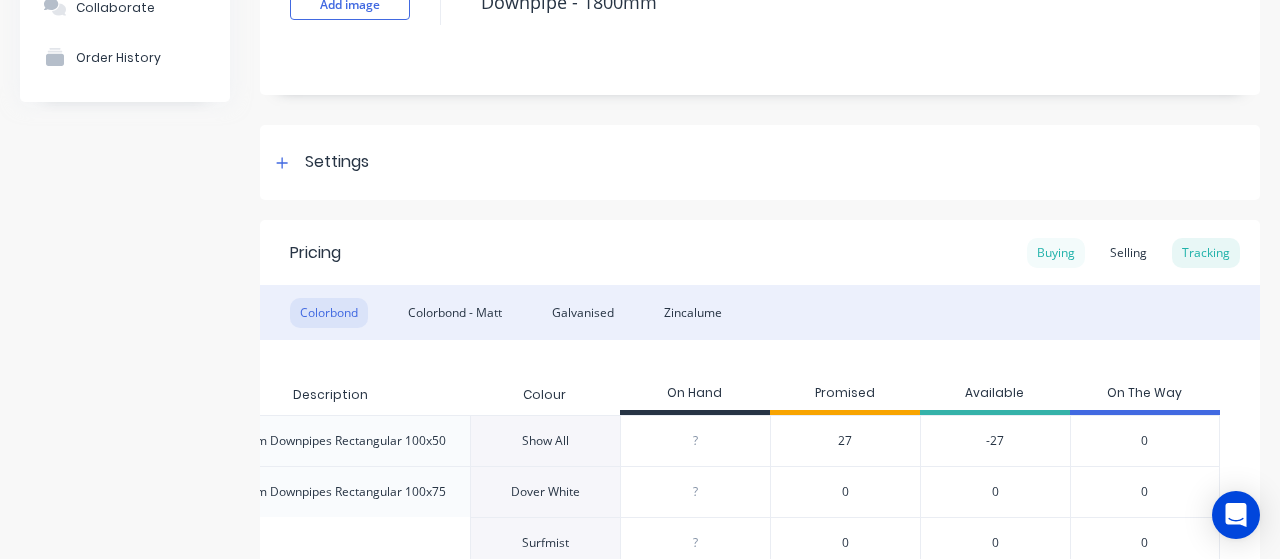 click on "Buying" at bounding box center [1056, 253] 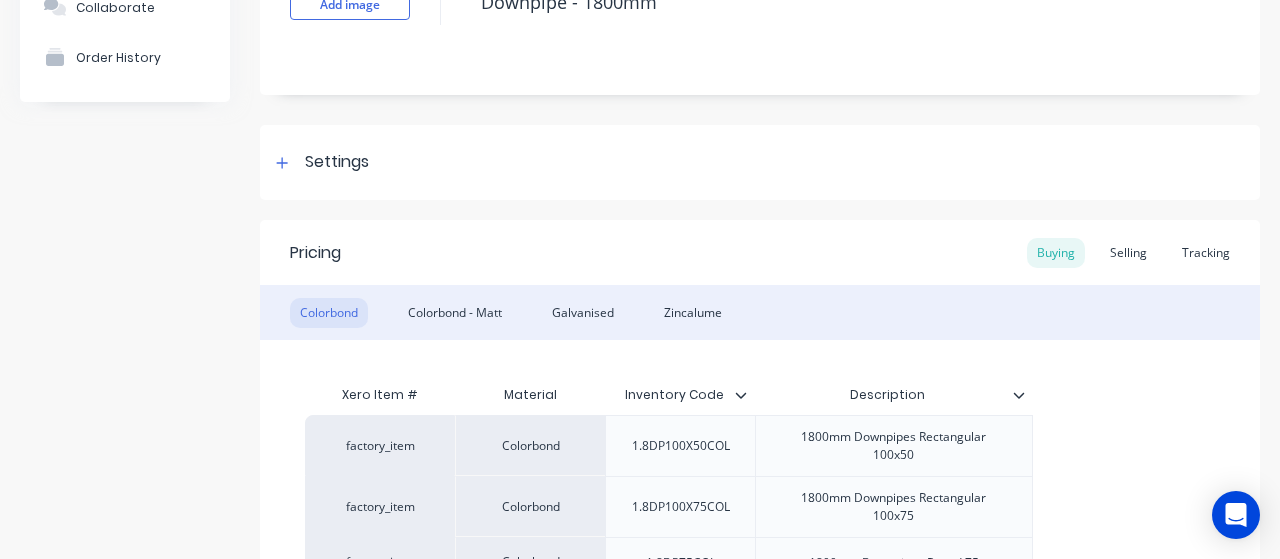 scroll, scrollTop: 270, scrollLeft: 0, axis: vertical 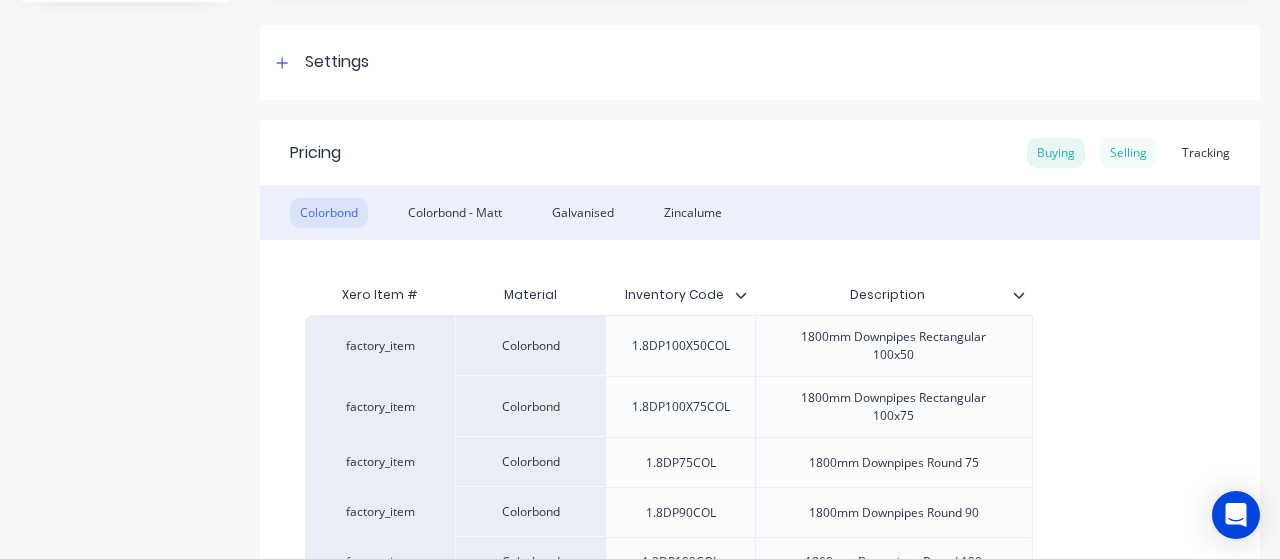 click on "Selling" at bounding box center (1128, 153) 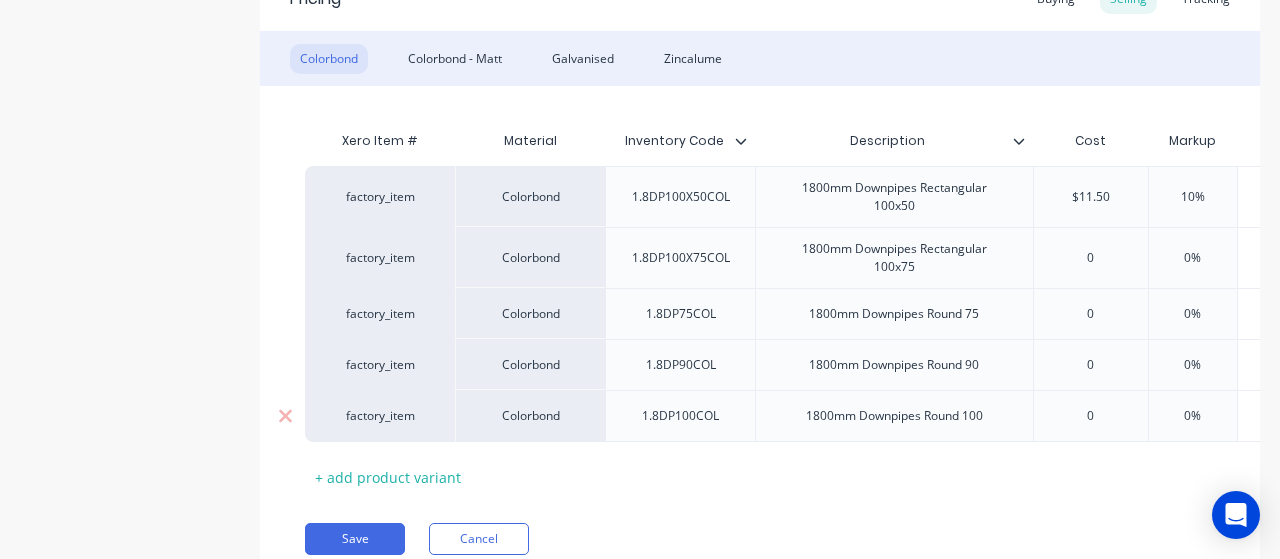 scroll, scrollTop: 470, scrollLeft: 0, axis: vertical 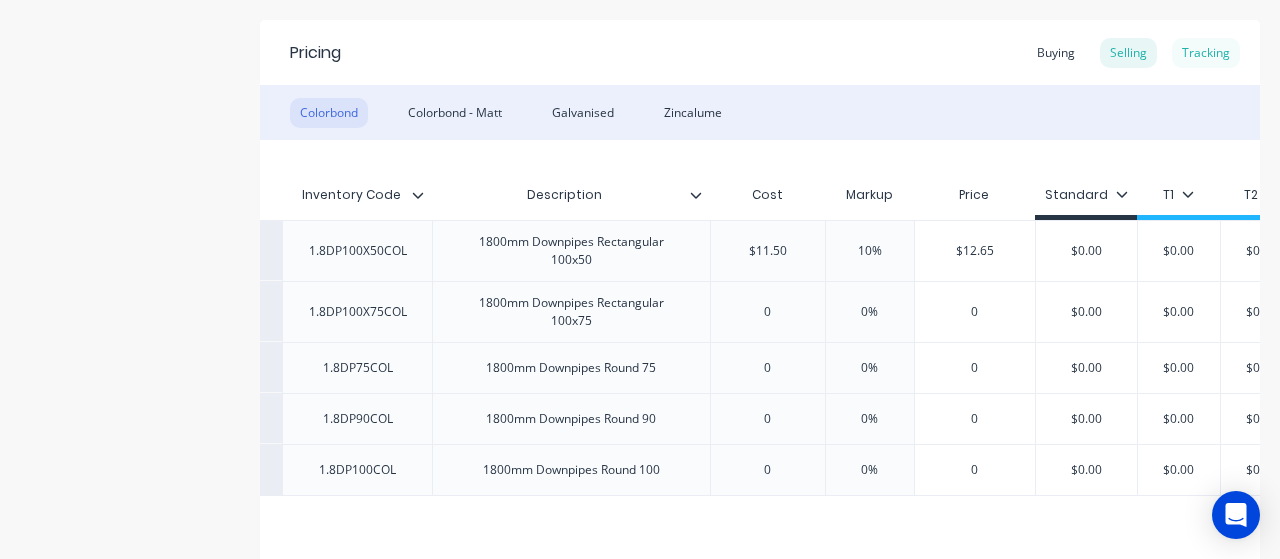click on "Tracking" at bounding box center [1206, 53] 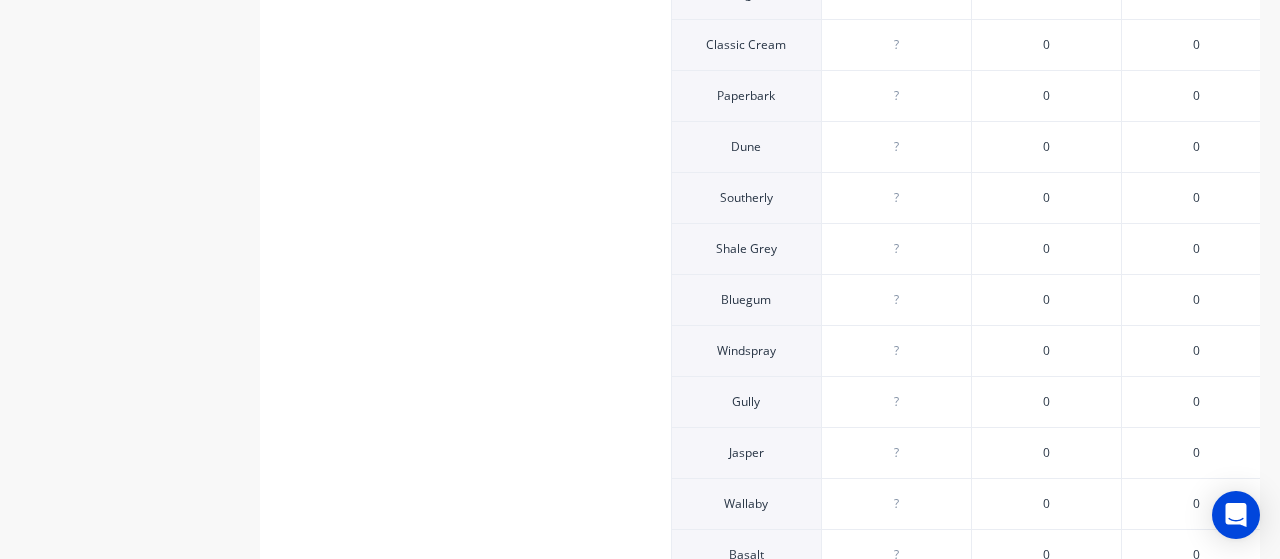 scroll, scrollTop: 270, scrollLeft: 0, axis: vertical 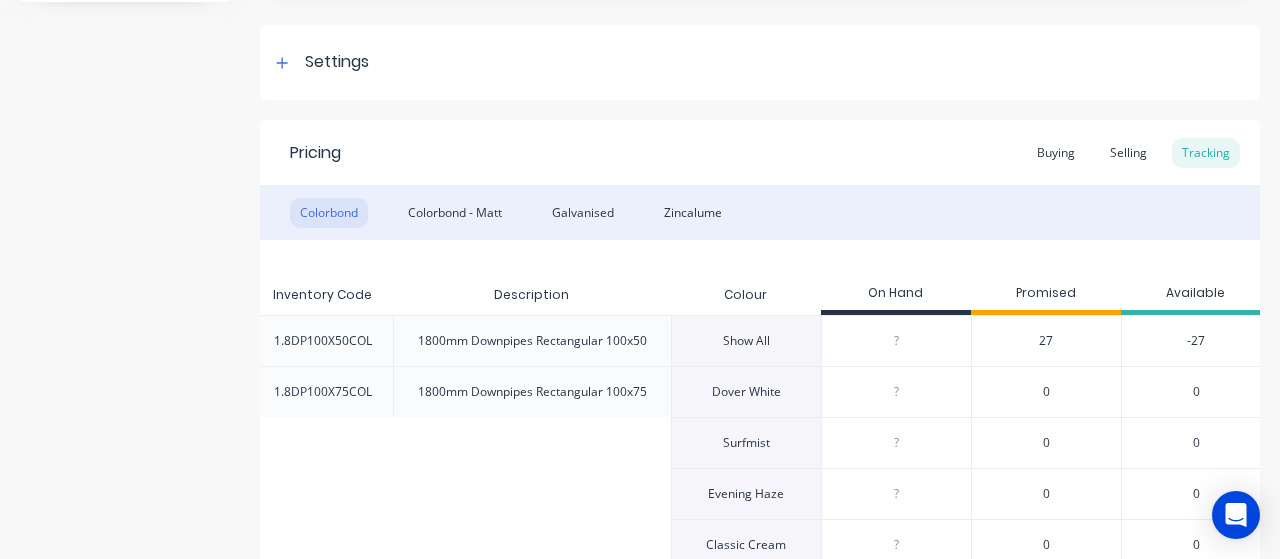 click on "Dover White" at bounding box center [746, 391] 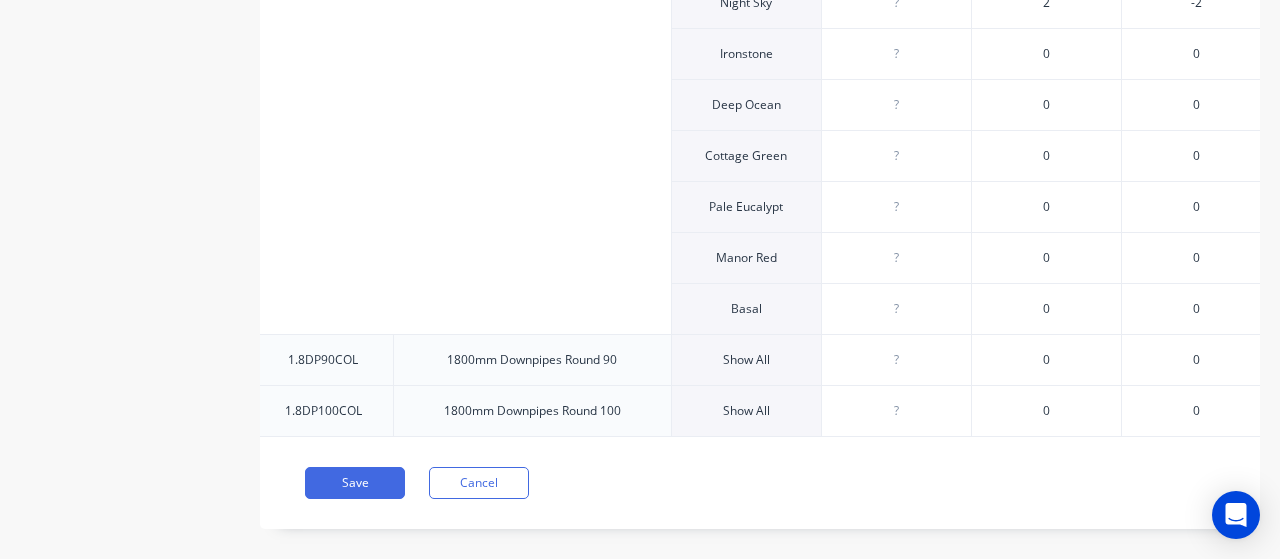 scroll, scrollTop: 2670, scrollLeft: 0, axis: vertical 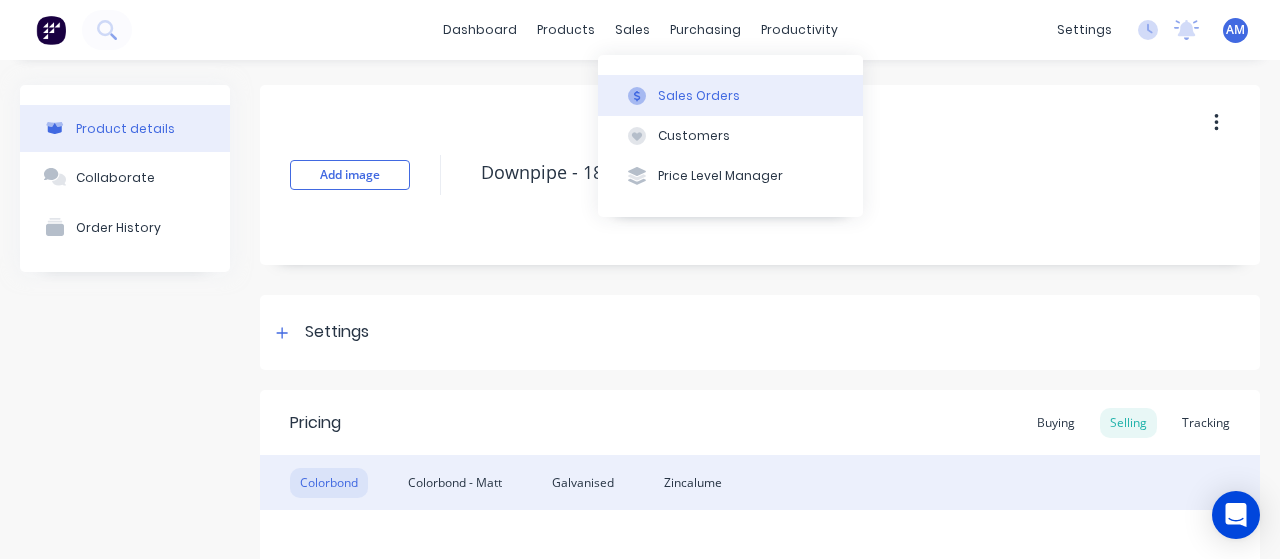 click at bounding box center [637, 96] 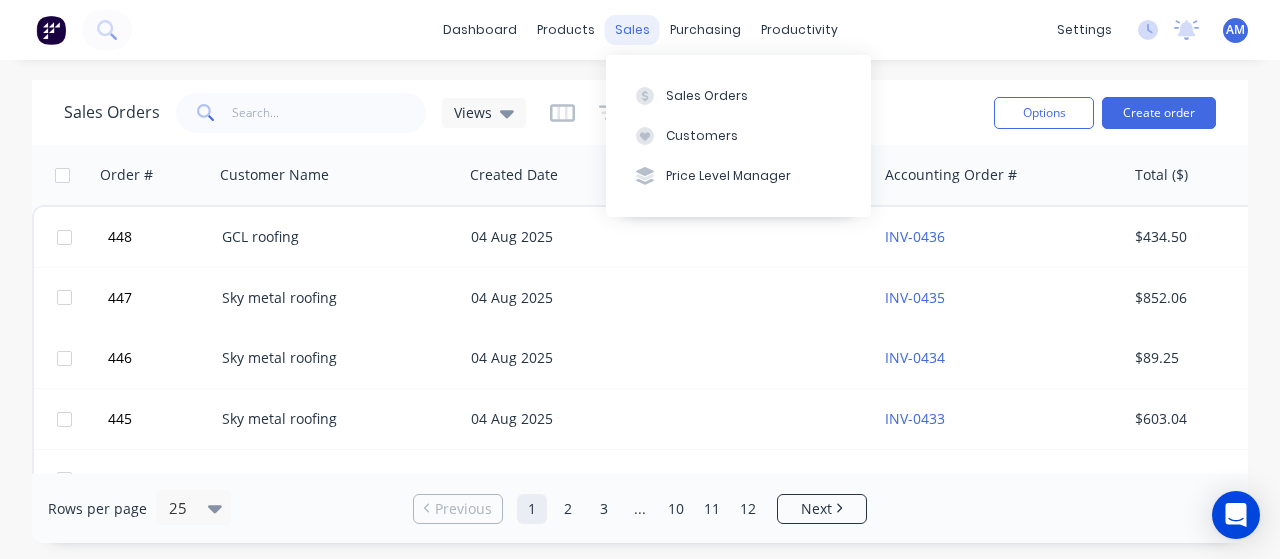 click on "sales" at bounding box center (632, 30) 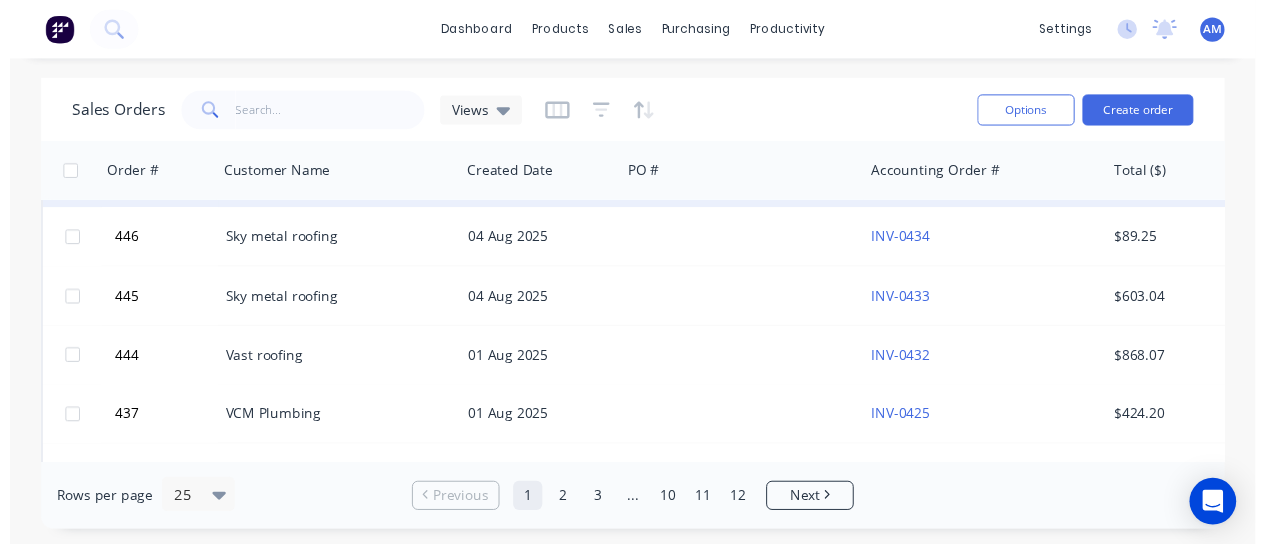 scroll, scrollTop: 0, scrollLeft: 0, axis: both 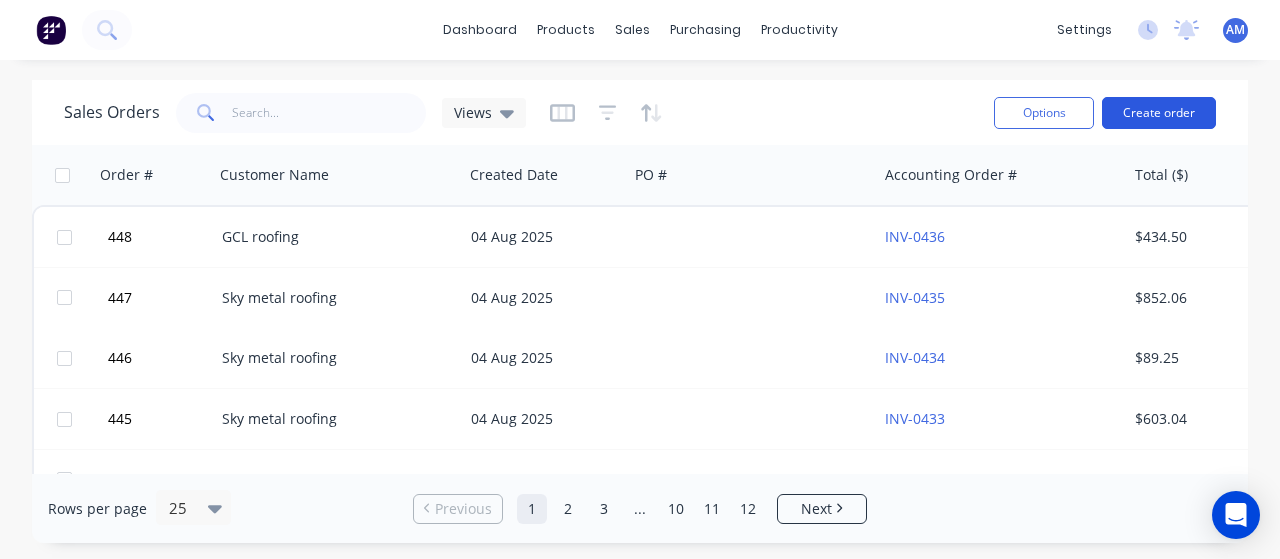 click on "Create order" at bounding box center [1159, 113] 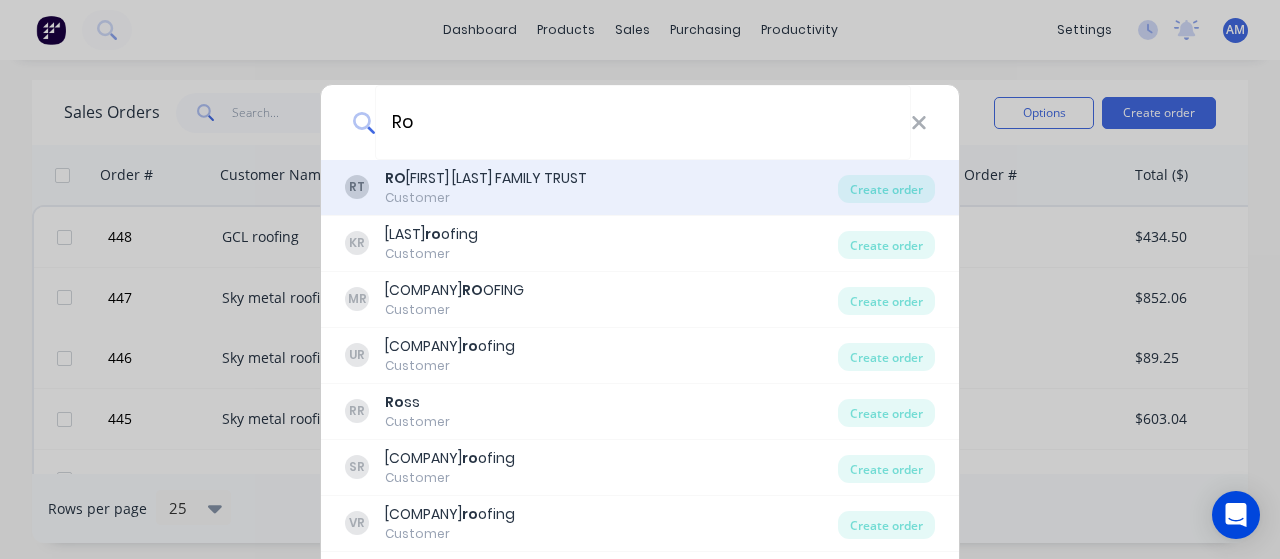 type on "Ro" 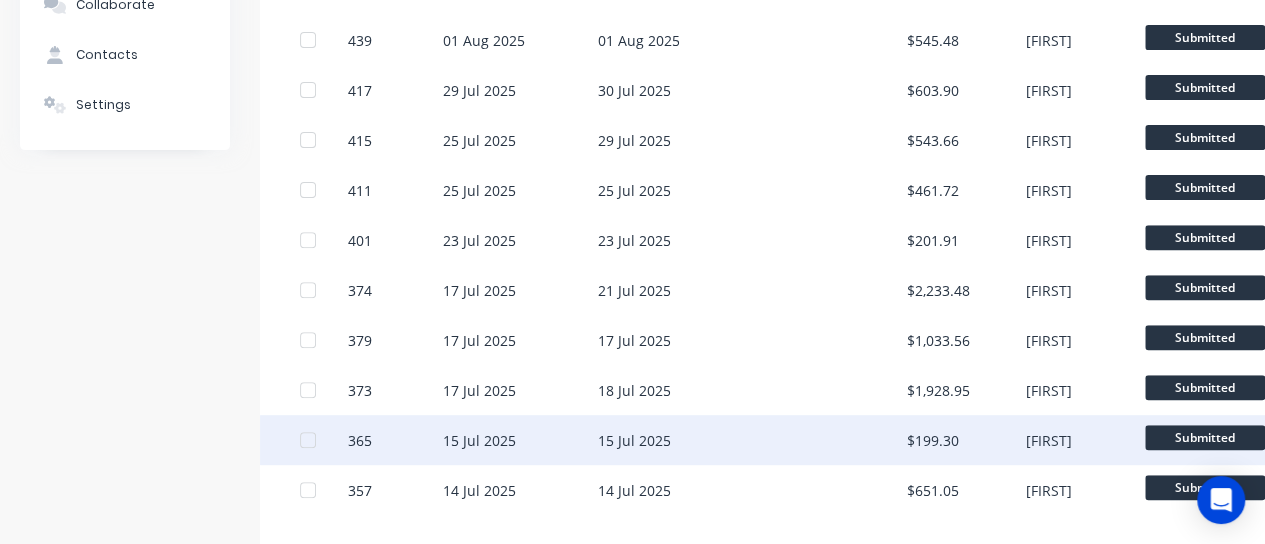 scroll, scrollTop: 300, scrollLeft: 0, axis: vertical 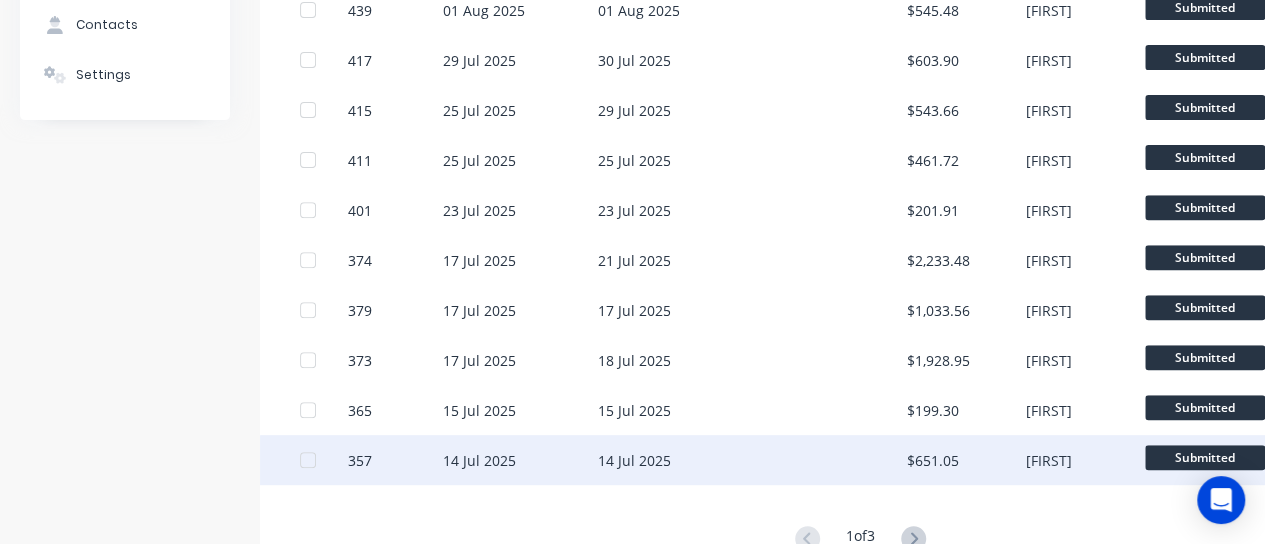 drag, startPoint x: 472, startPoint y: 455, endPoint x: 444, endPoint y: 454, distance: 28.01785 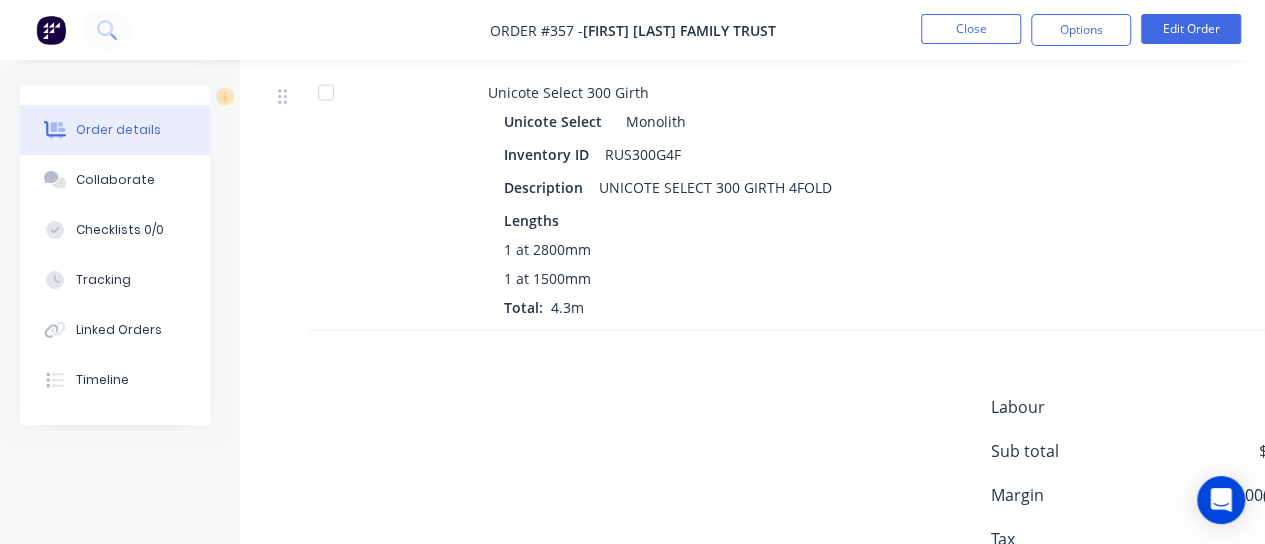 scroll, scrollTop: 2364, scrollLeft: 0, axis: vertical 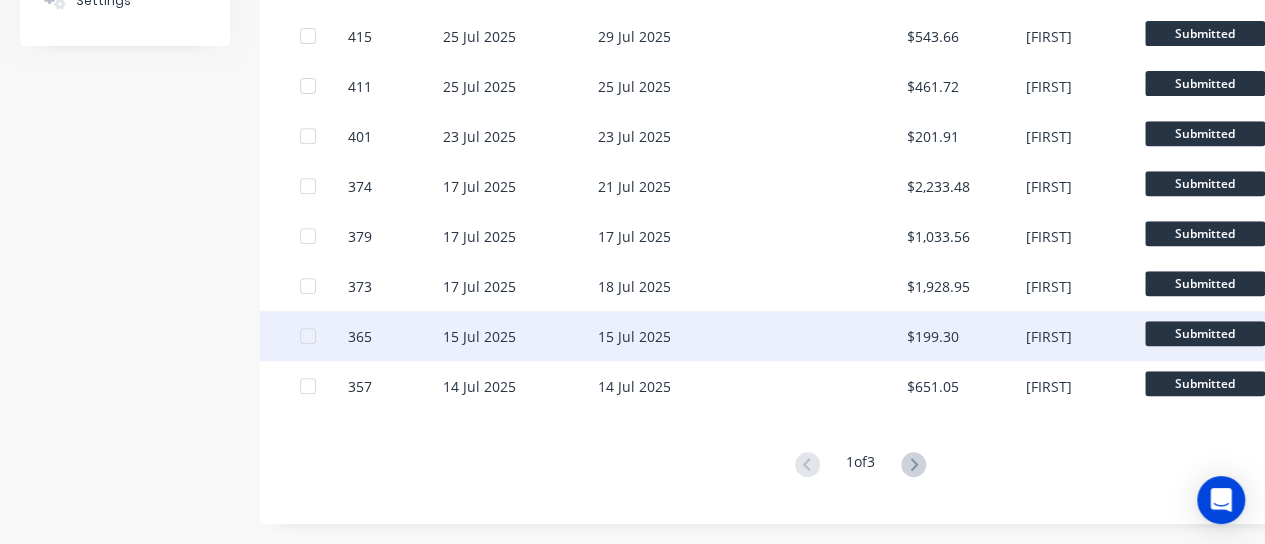 click on "15 Jul 2025" at bounding box center [479, 336] 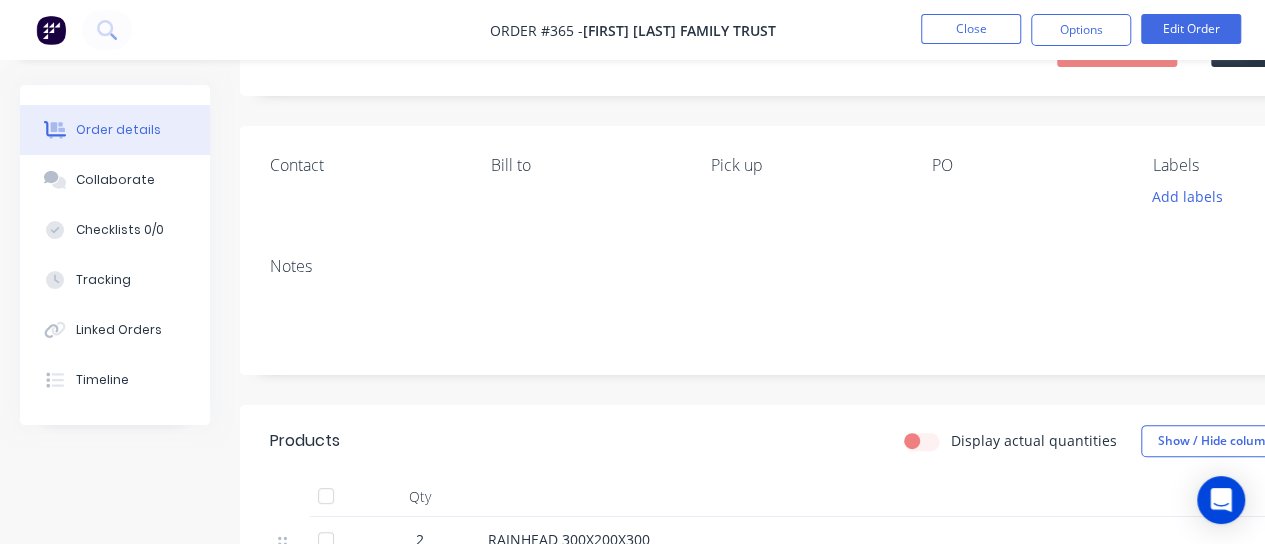 scroll, scrollTop: 0, scrollLeft: 0, axis: both 